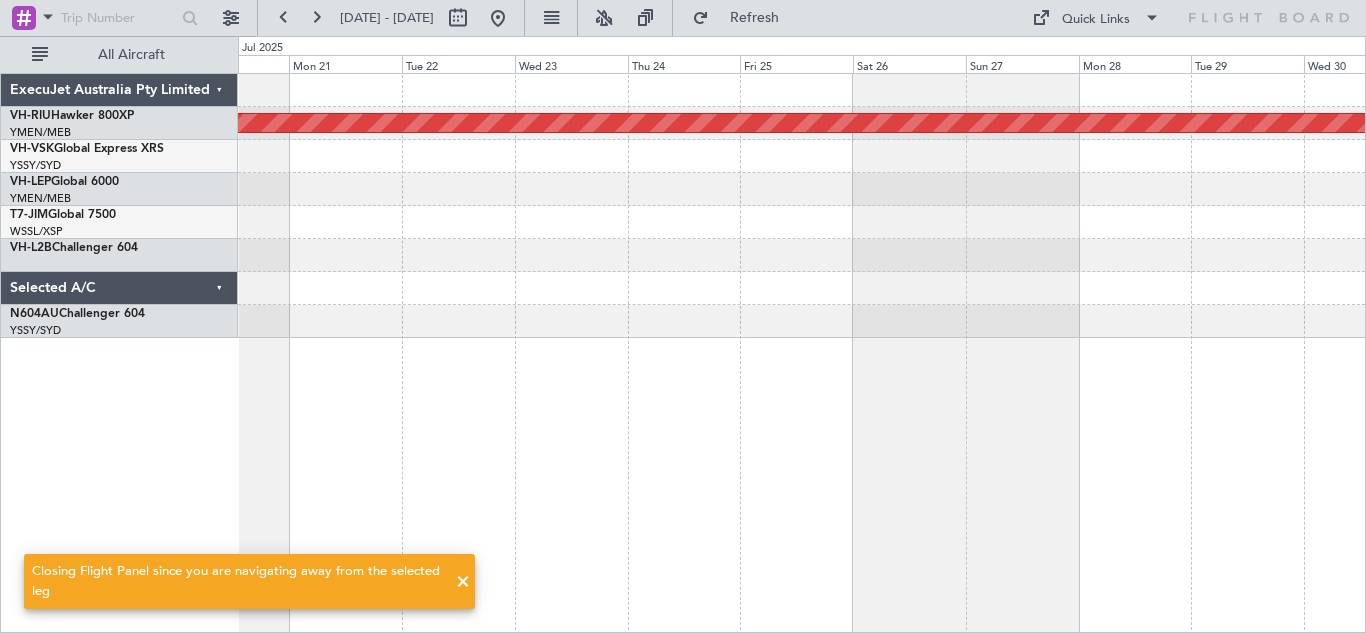 scroll, scrollTop: 0, scrollLeft: 0, axis: both 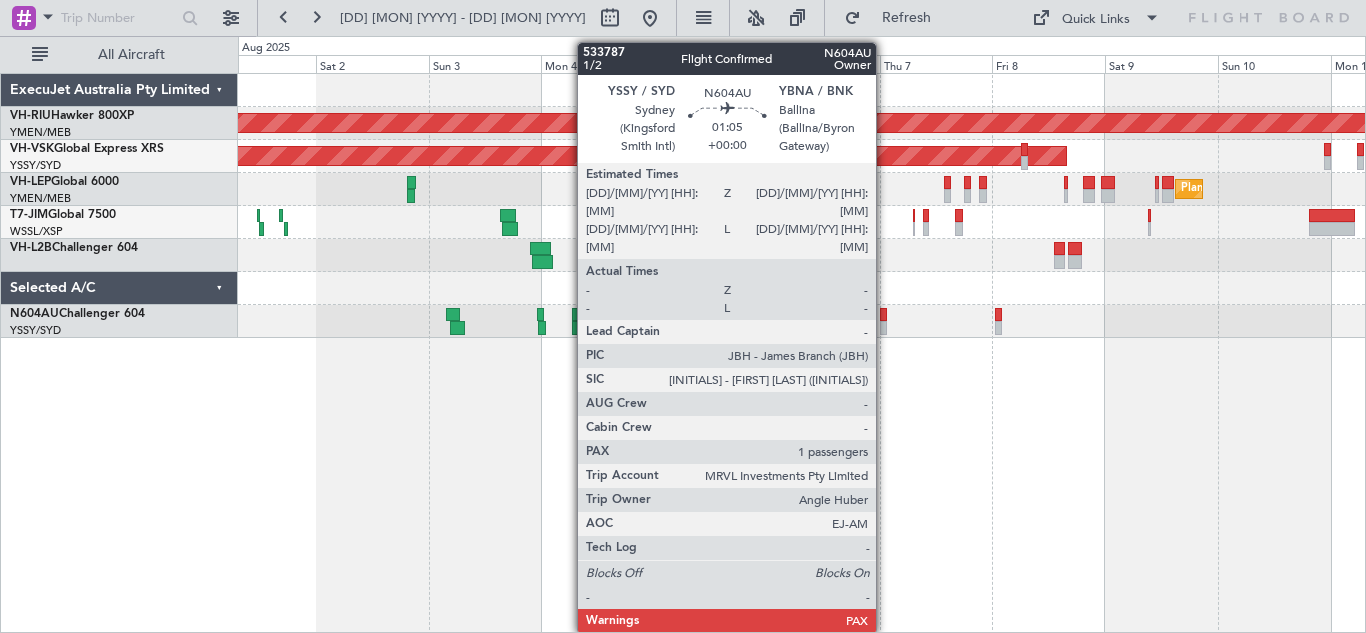 click 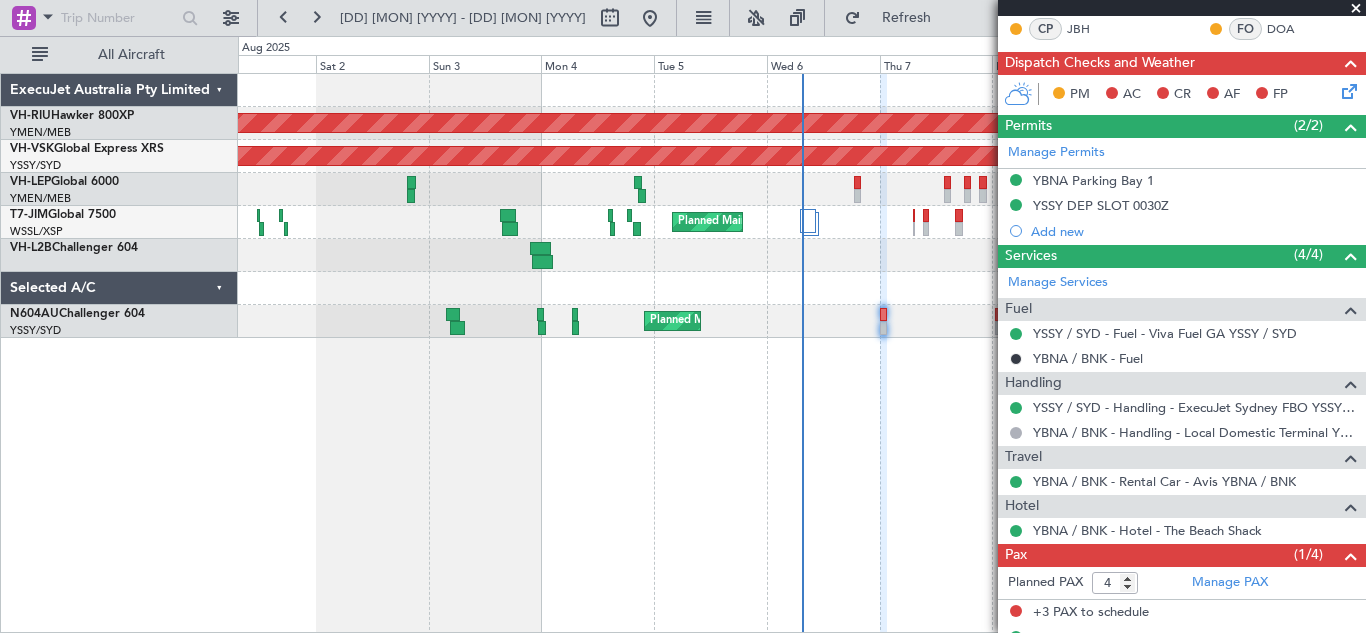 scroll, scrollTop: 399, scrollLeft: 0, axis: vertical 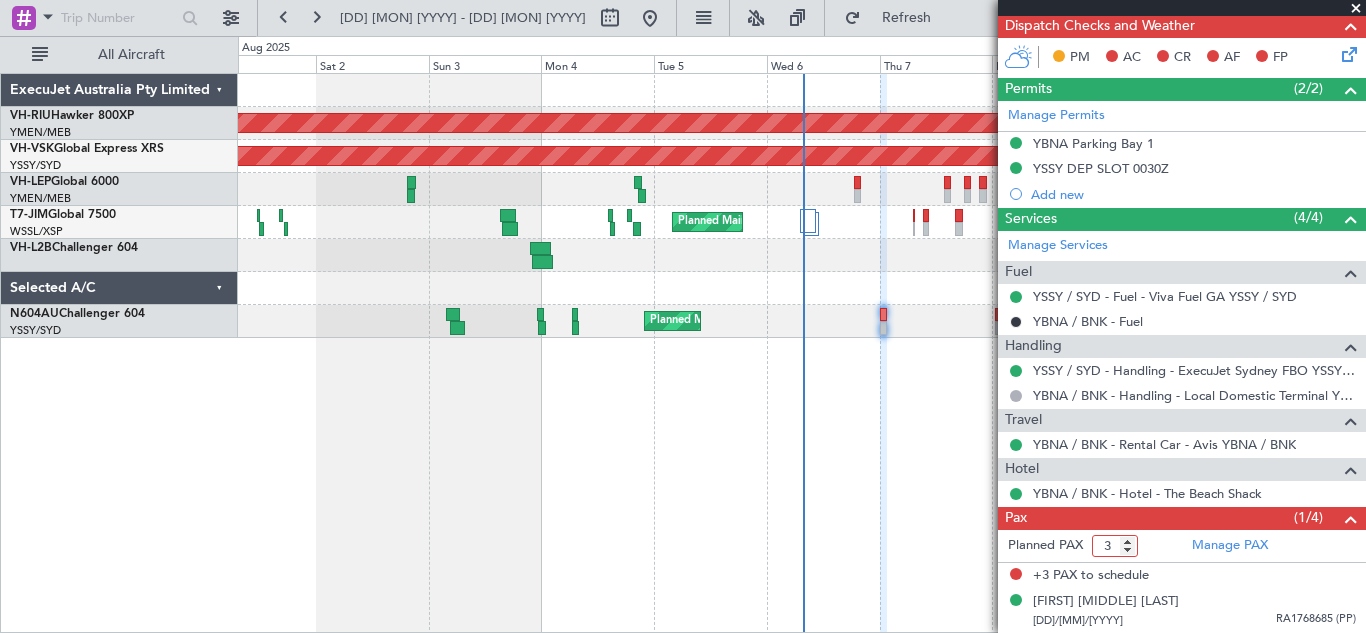 click on "3" at bounding box center (1115, 546) 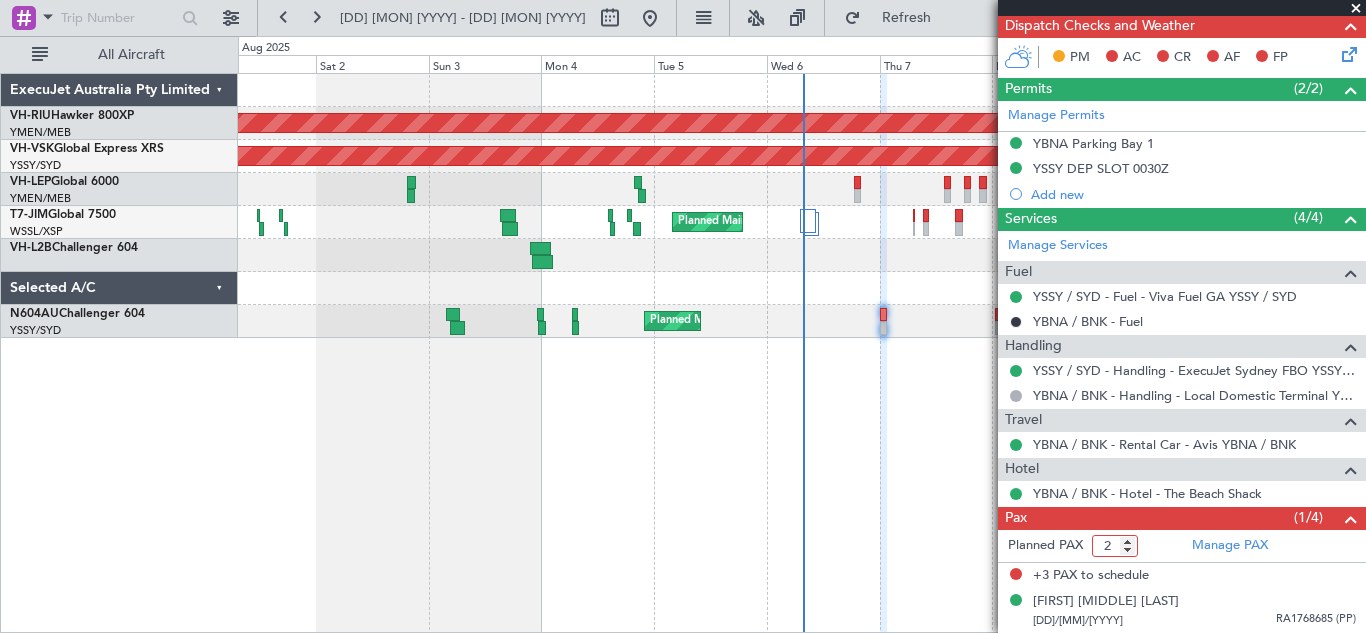 click on "2" at bounding box center [1115, 546] 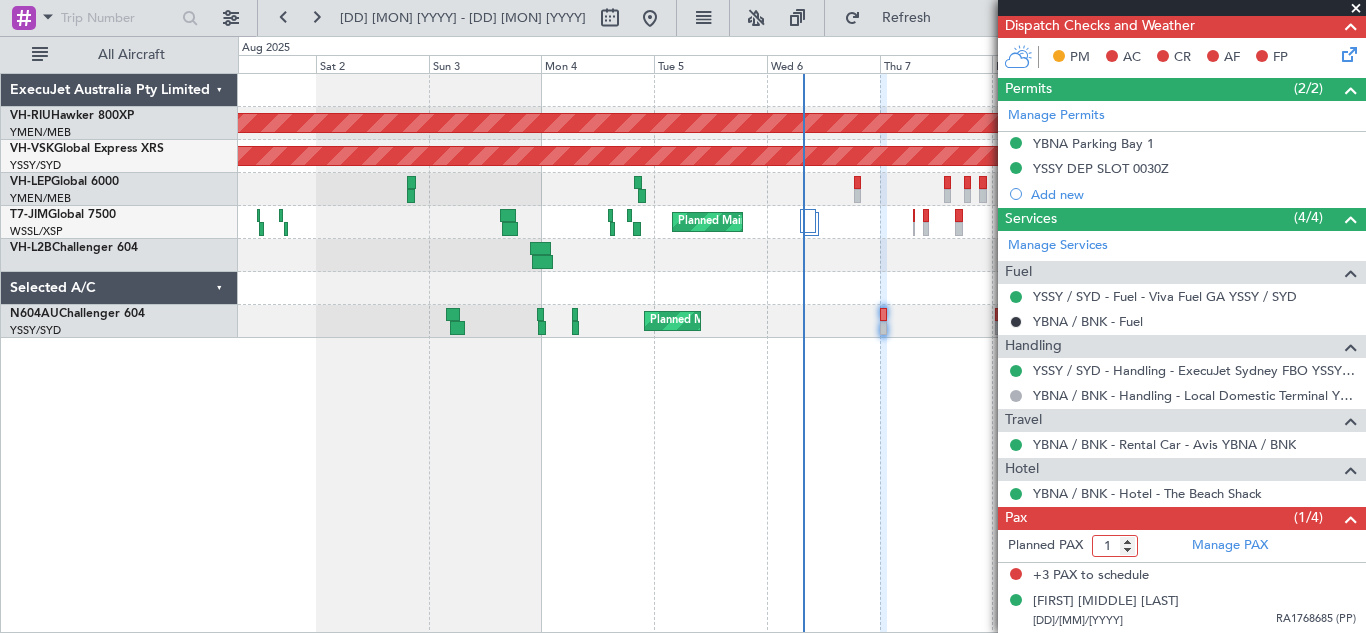 type on "1" 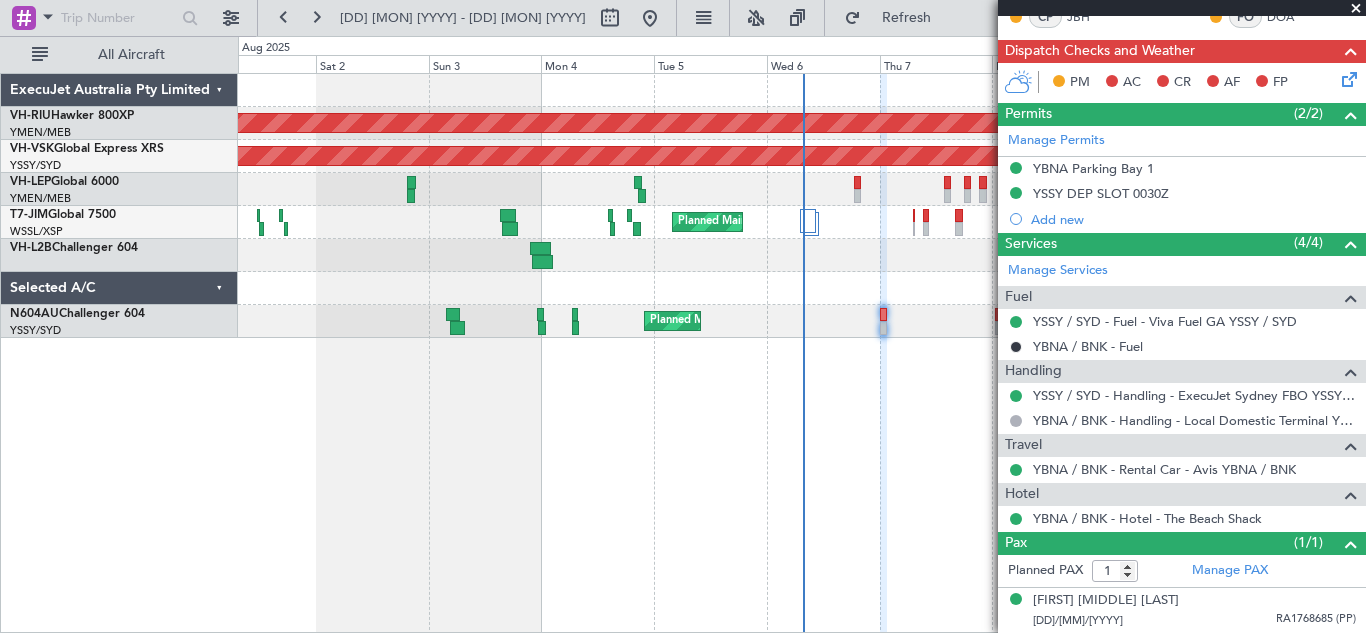 scroll, scrollTop: 373, scrollLeft: 0, axis: vertical 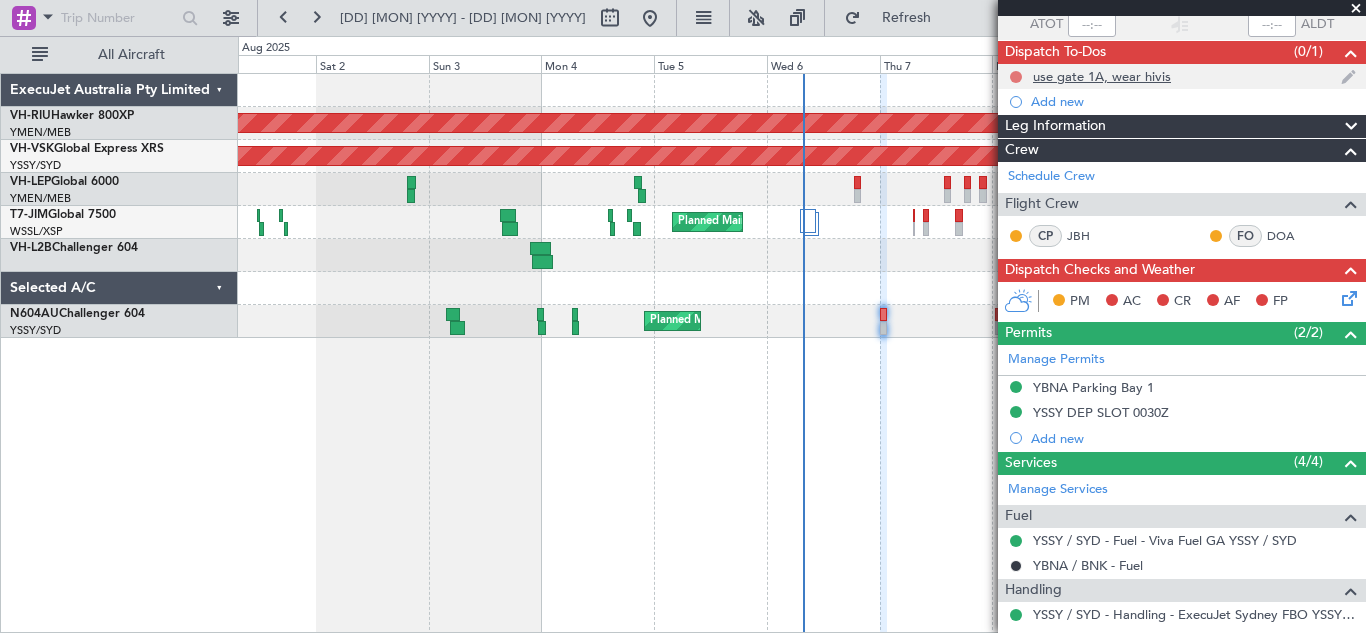 click 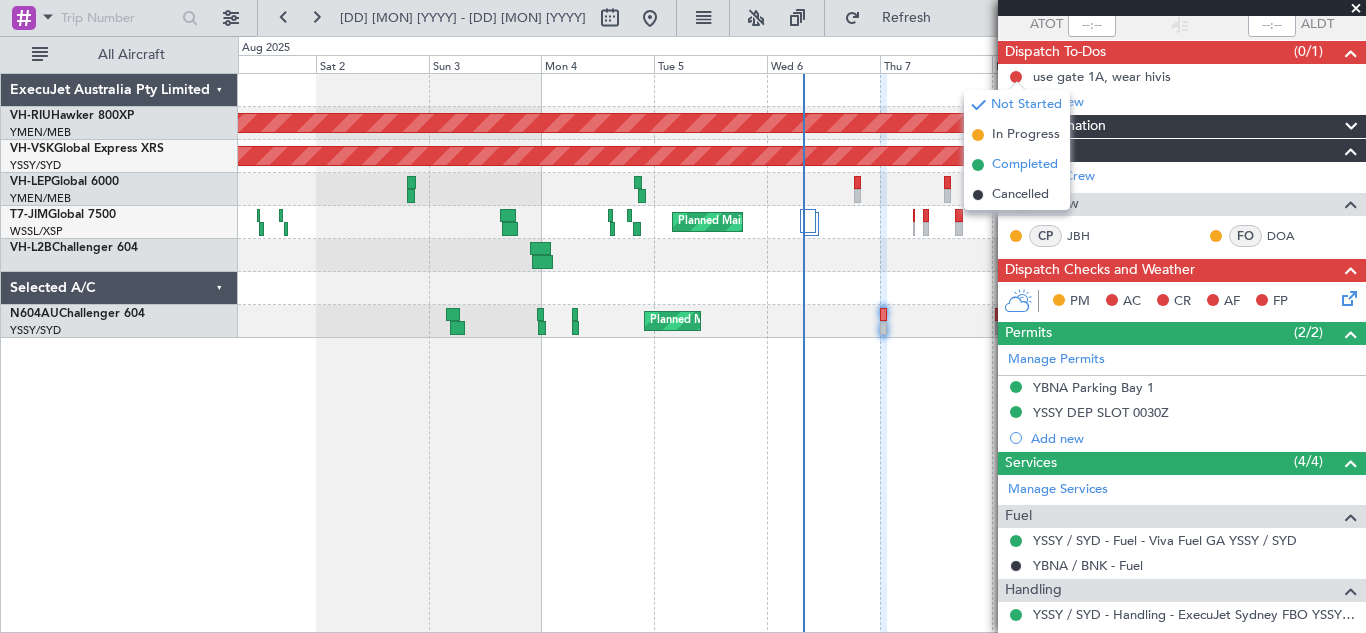 click on "Completed" at bounding box center [1025, 165] 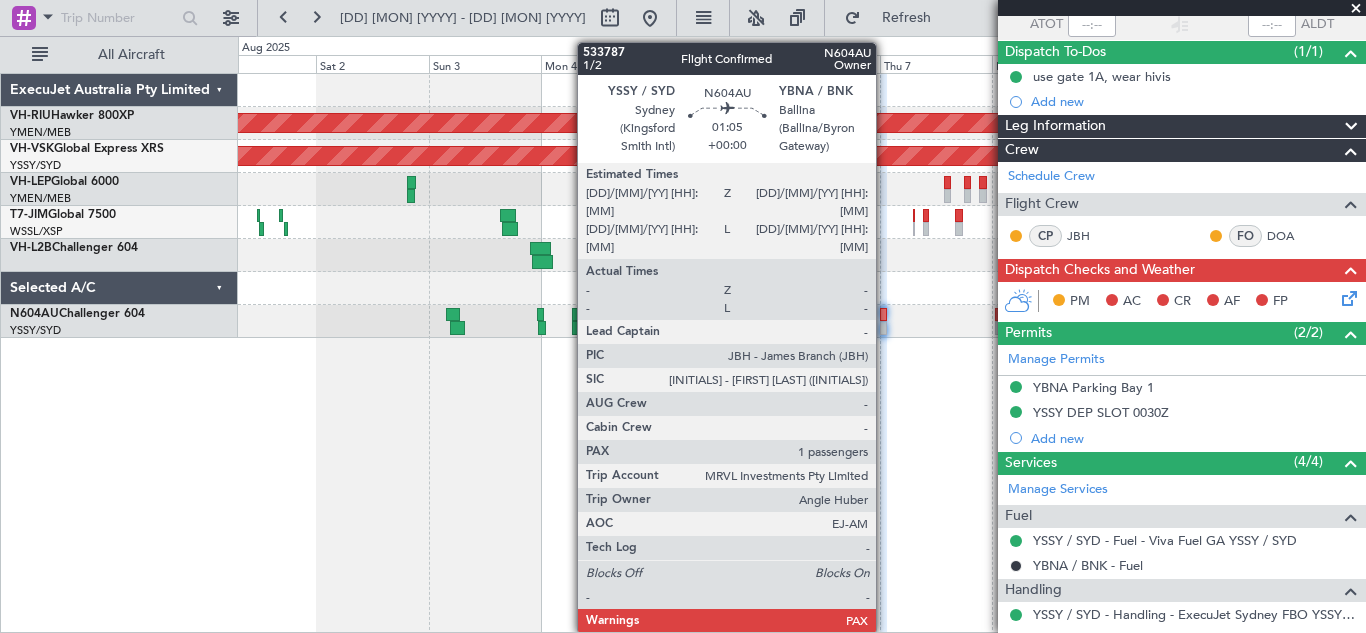 click 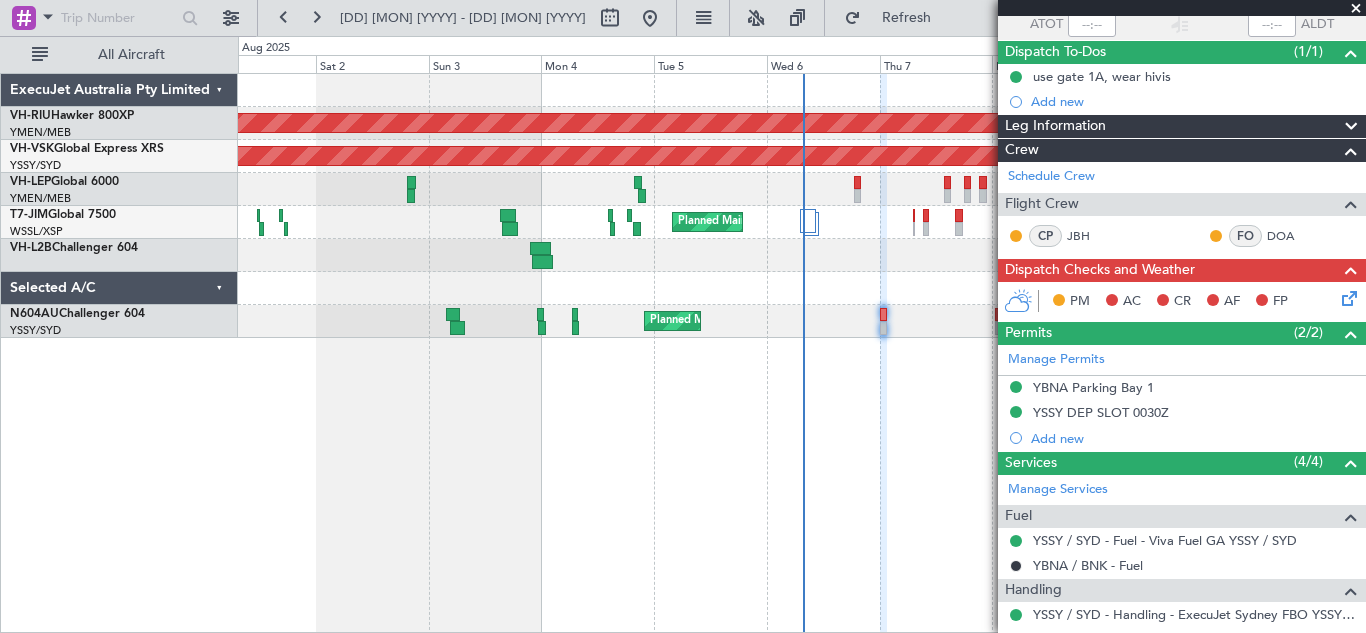 click 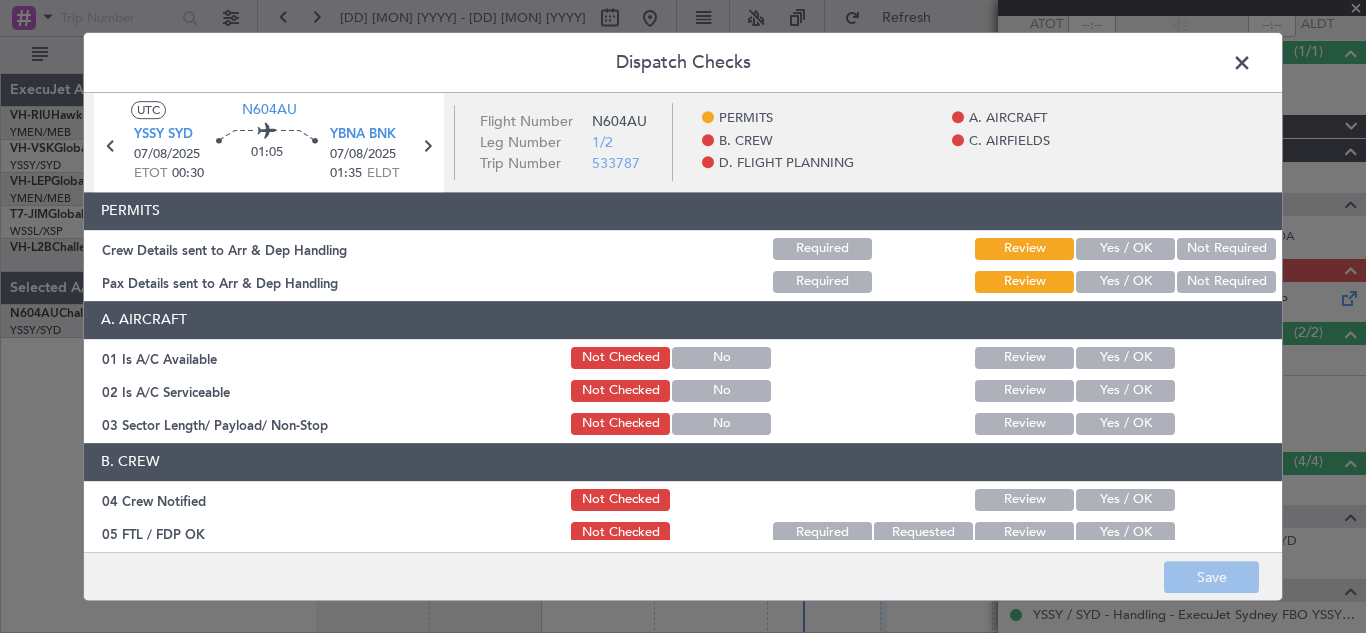 click on "Yes / OK" 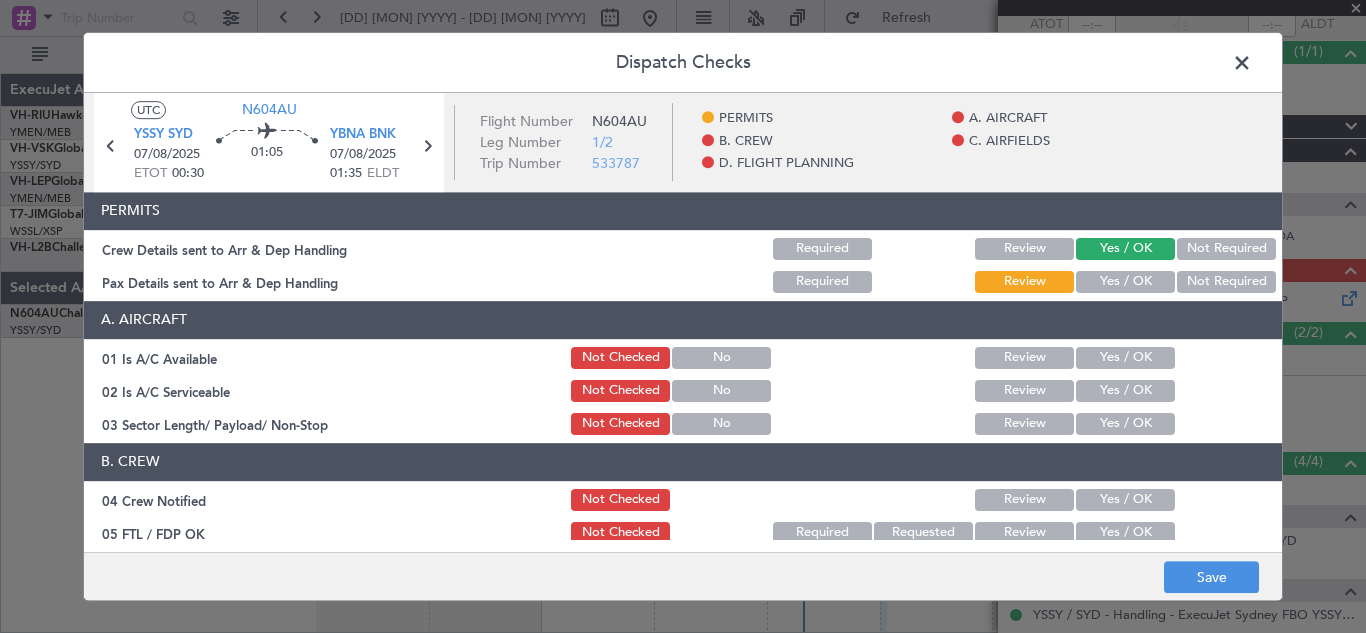 click on "Yes / OK" 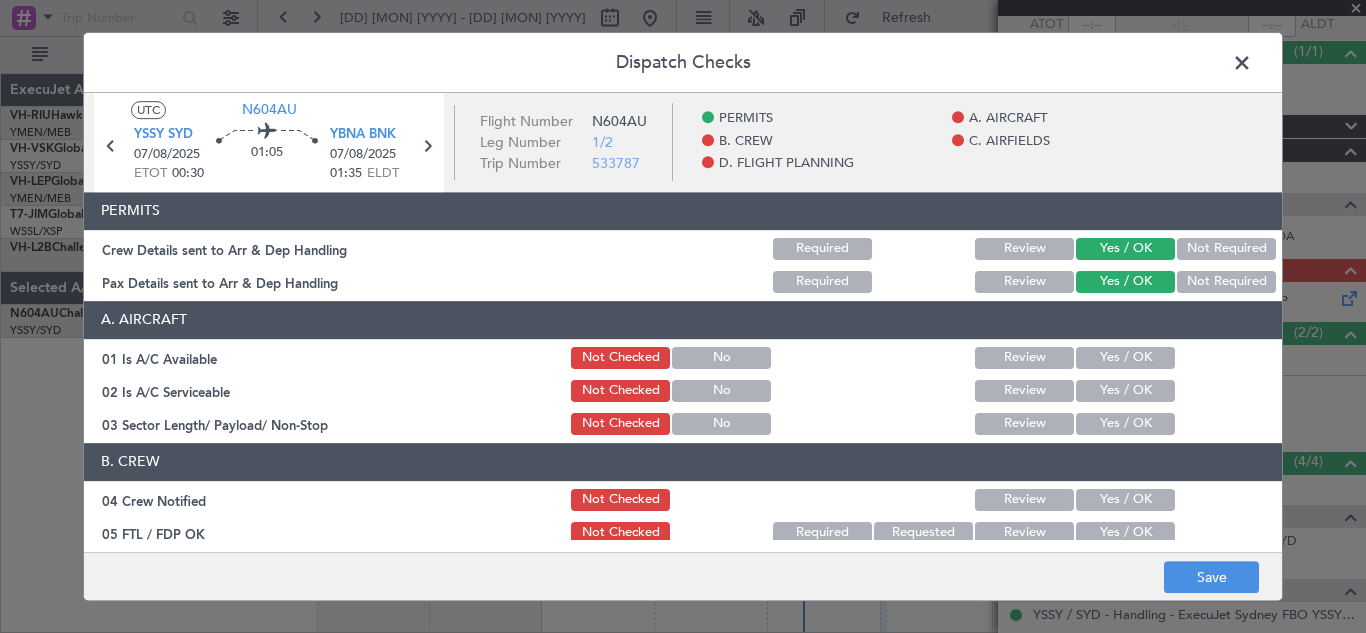 click on "Yes / OK" 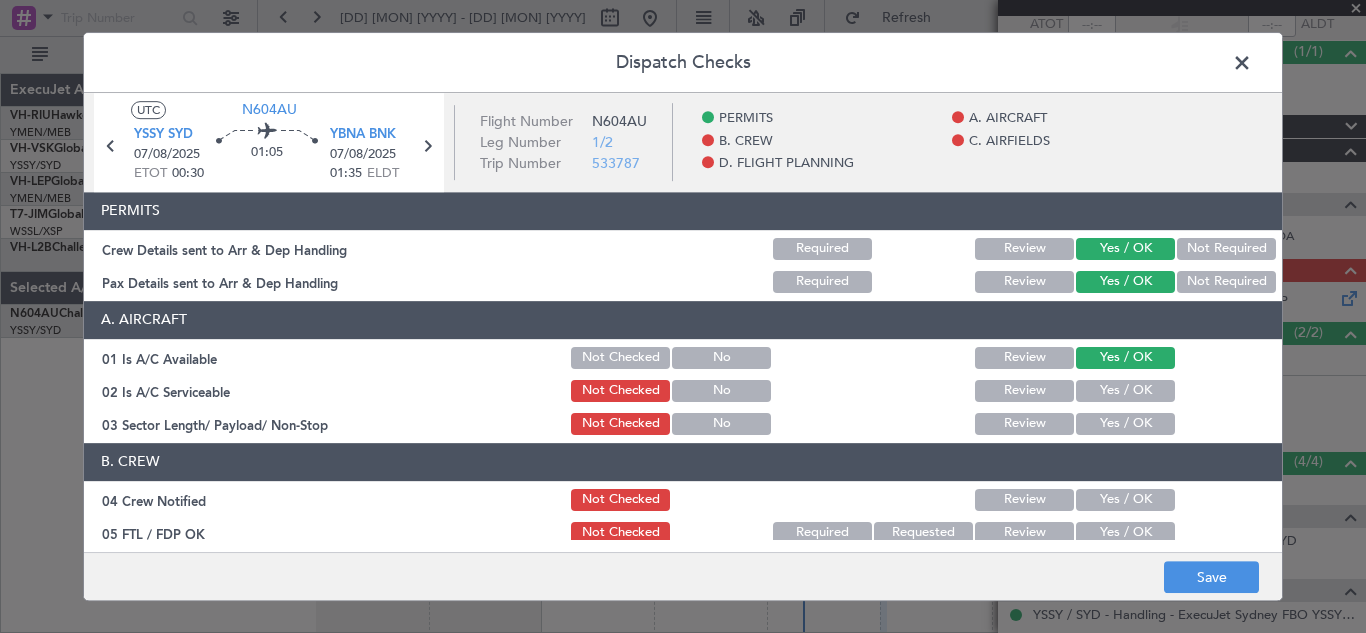 click on "Yes / OK" 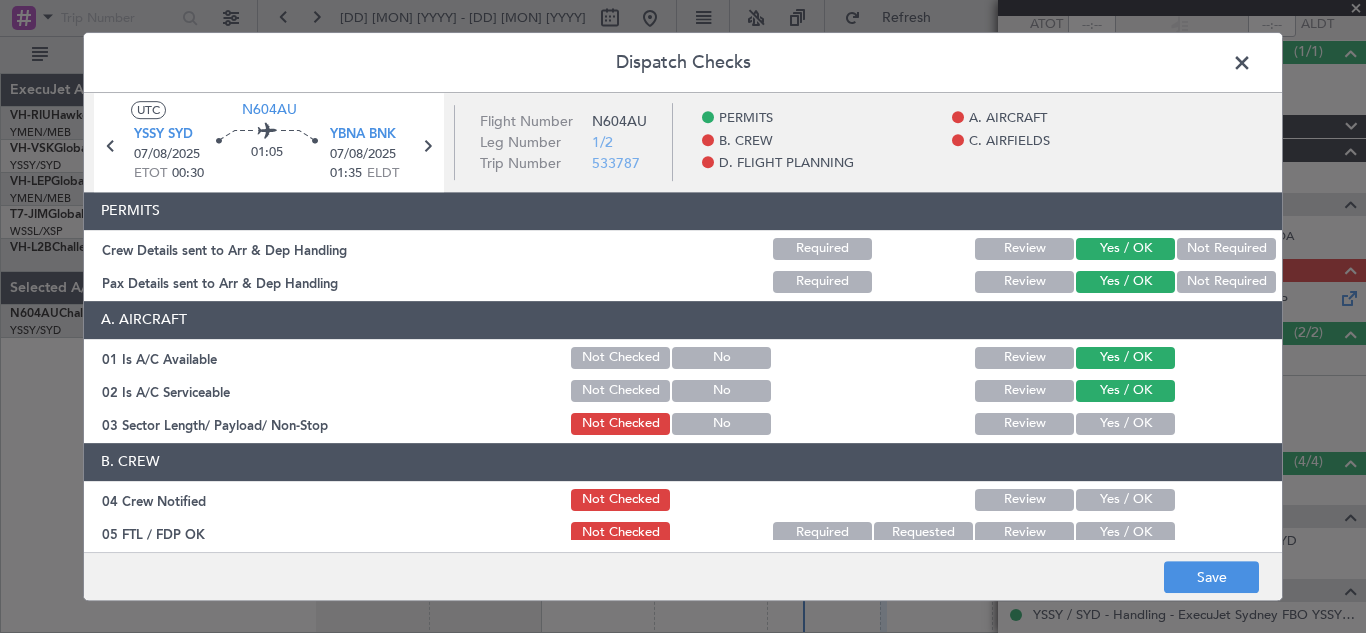 click on "Yes / OK" 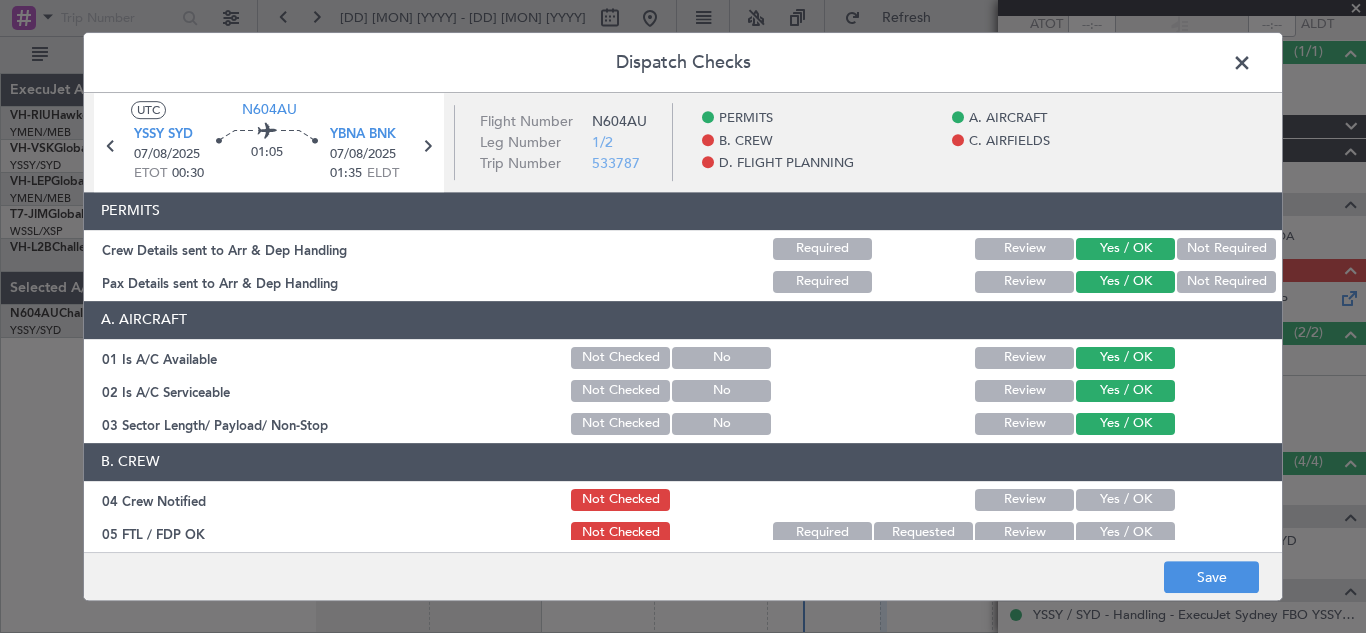 click on "Yes / OK" 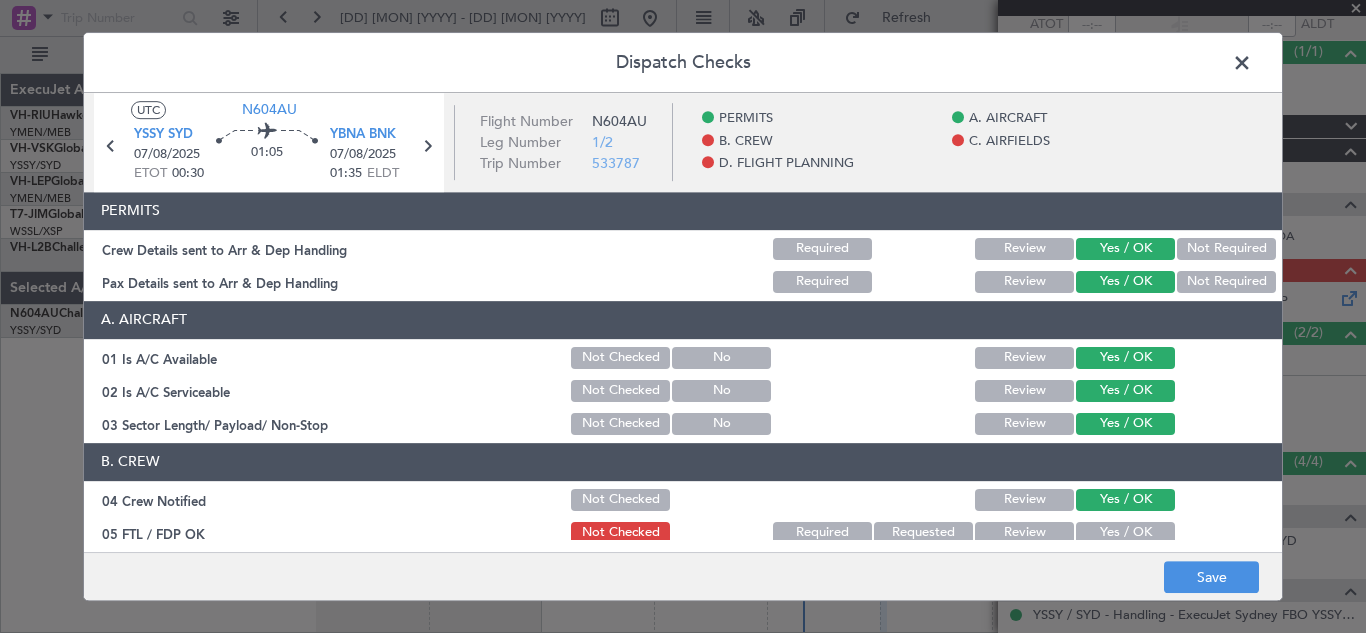 click on "Yes / OK" 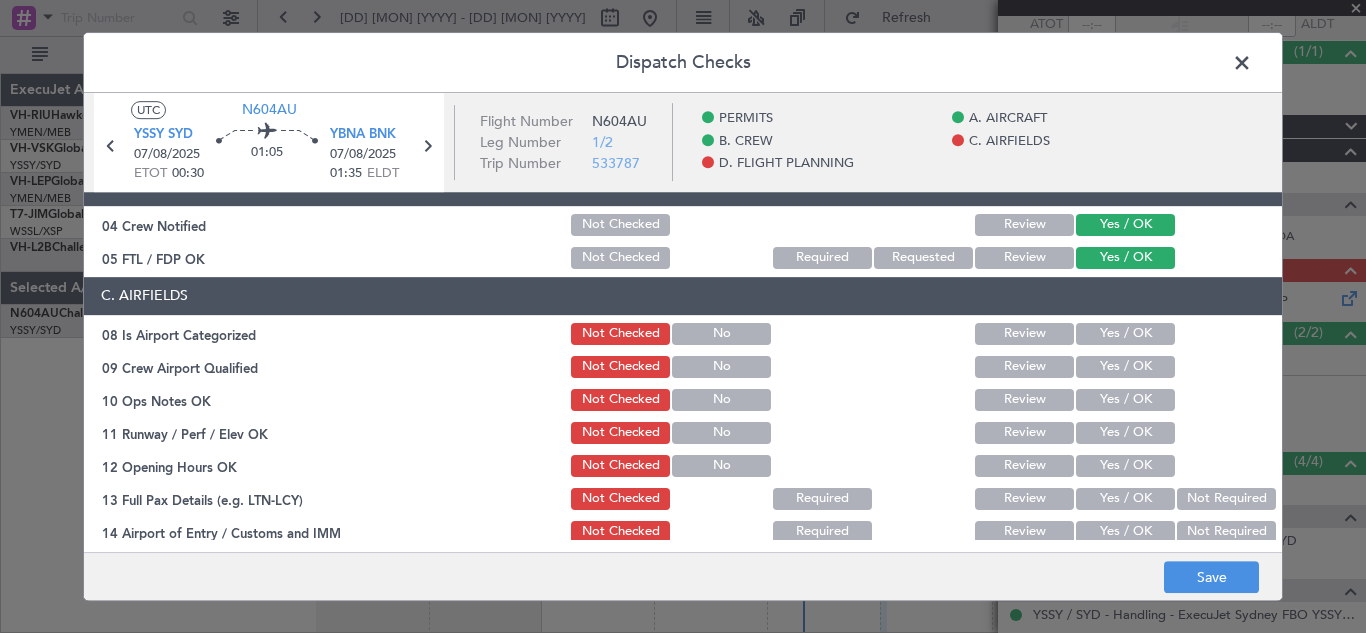 scroll, scrollTop: 305, scrollLeft: 0, axis: vertical 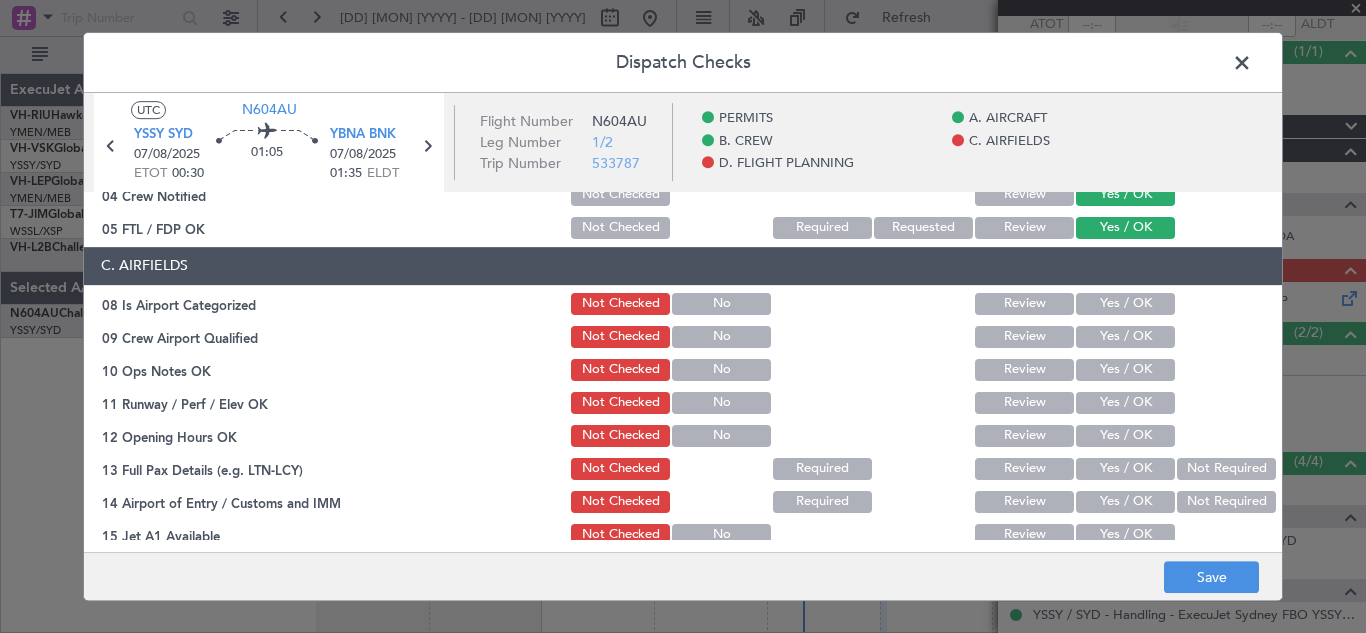 click on "Yes / OK" 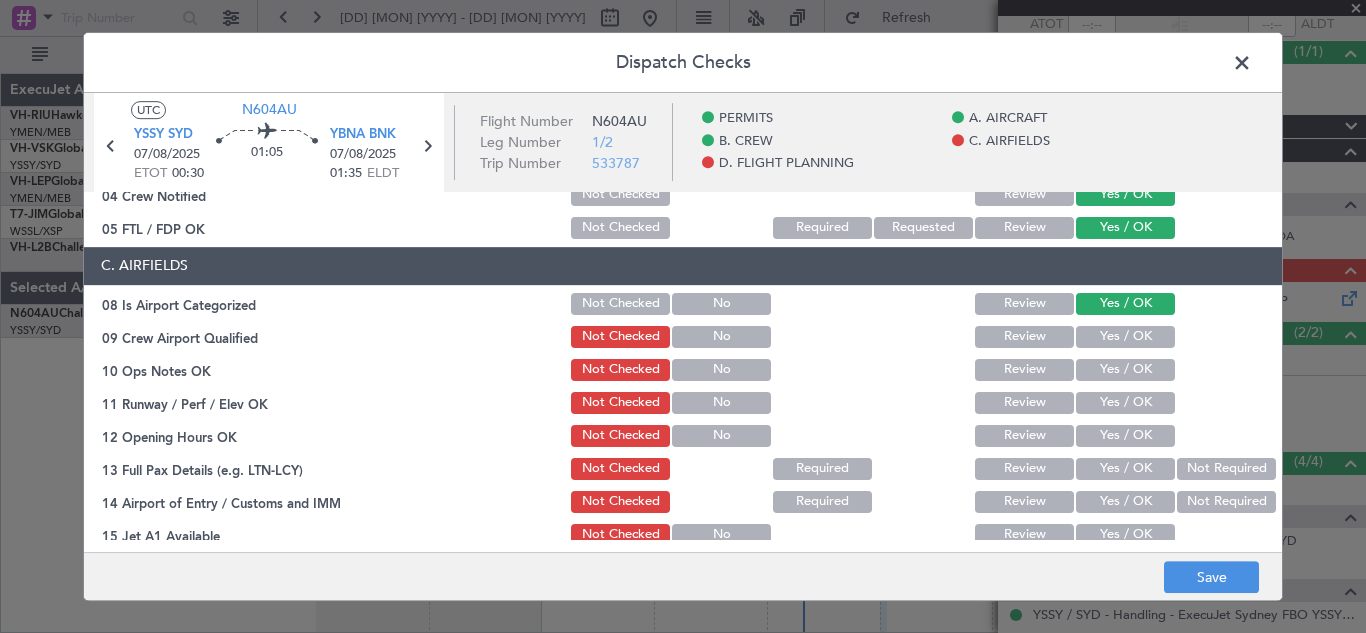 click on "Yes / OK" 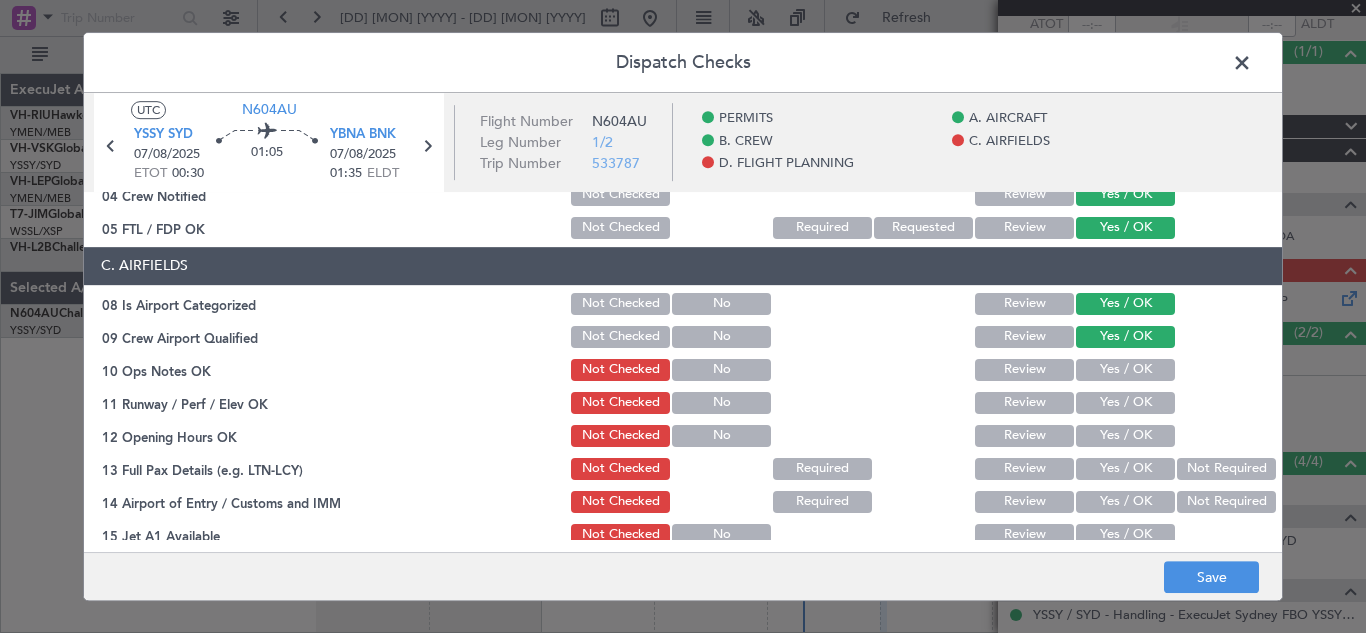 click on "Yes / OK" 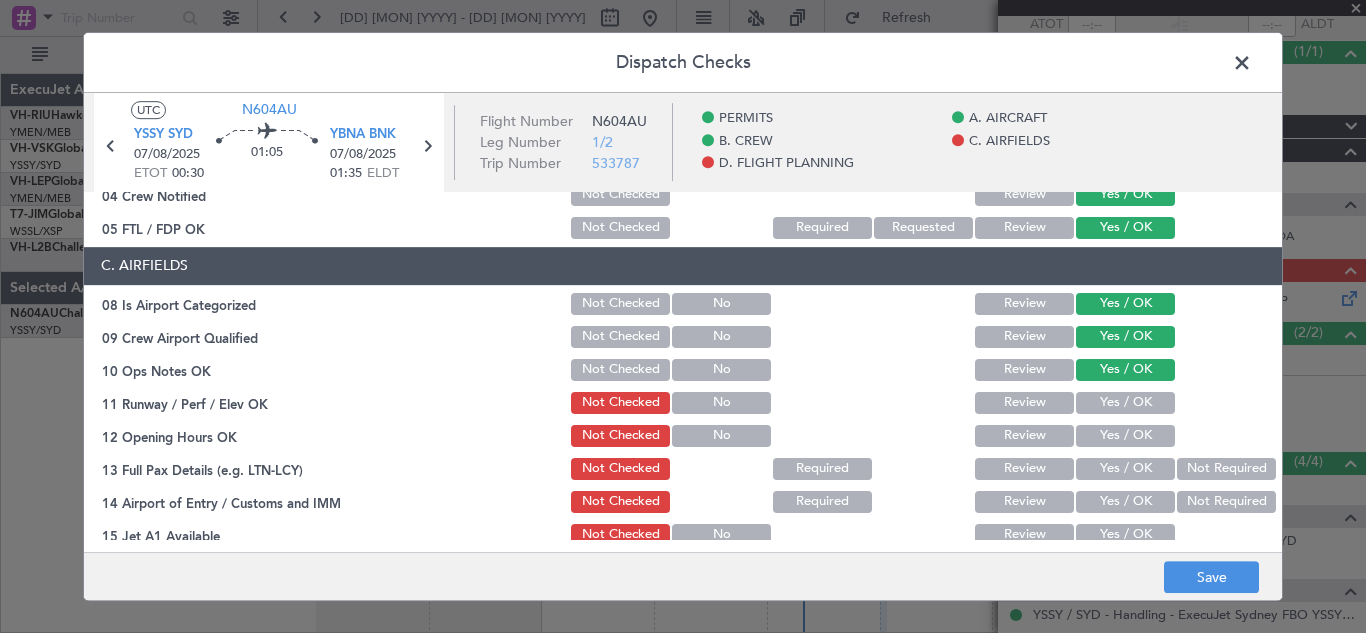 click on "Yes / OK" 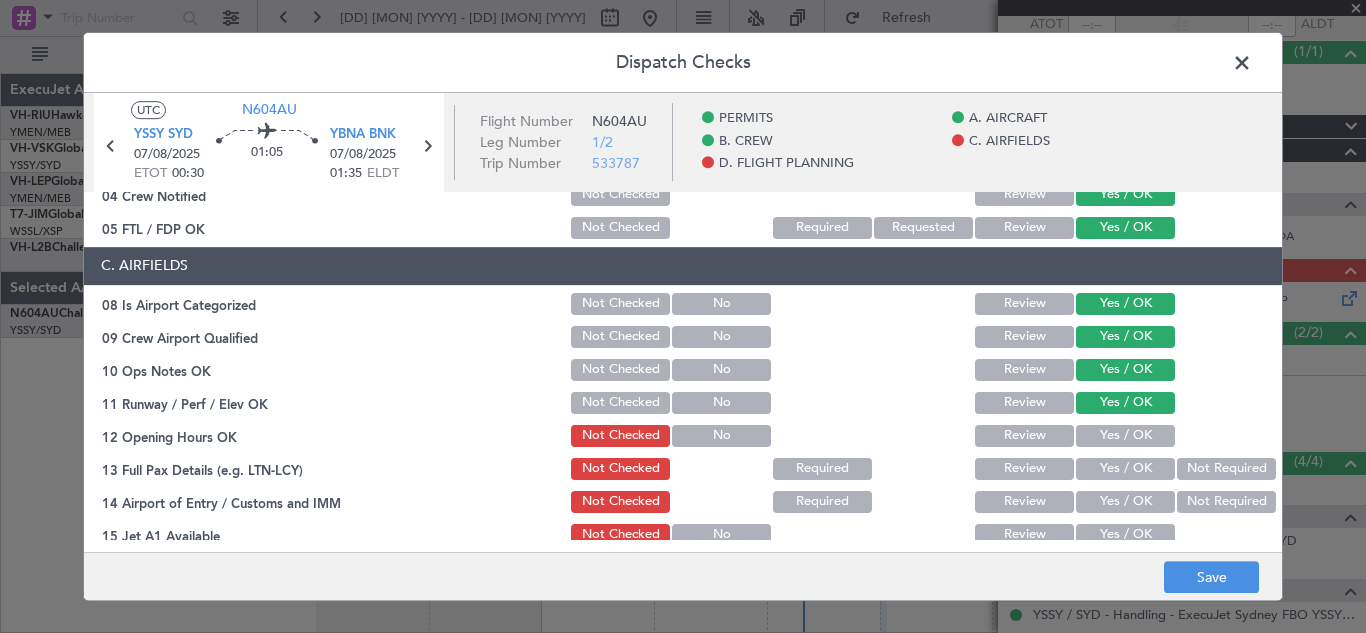 click on "Yes / OK" 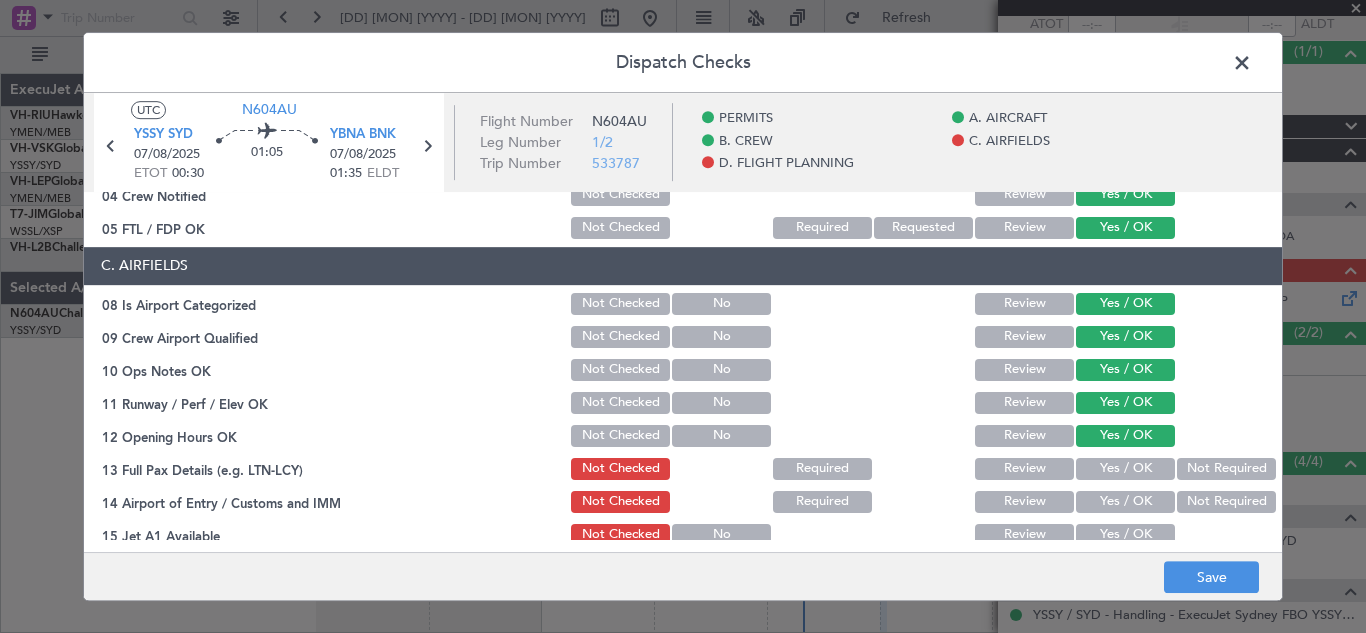 click on "Yes / OK" 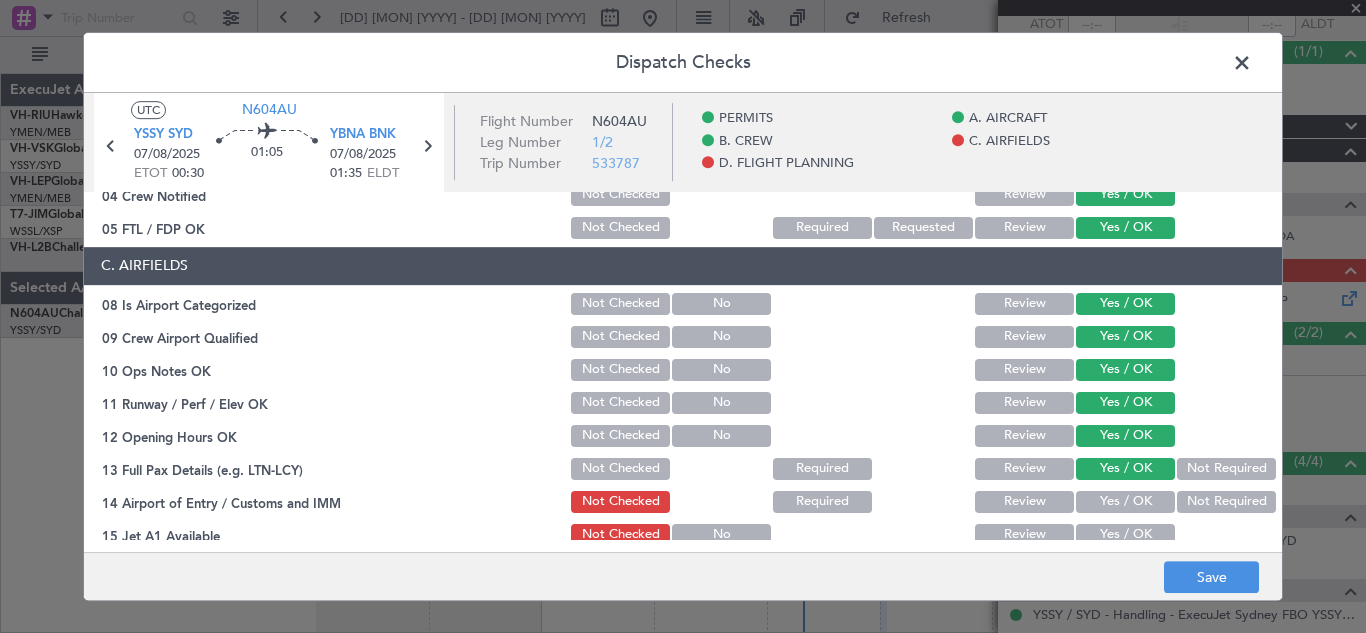 click on "Yes / OK" 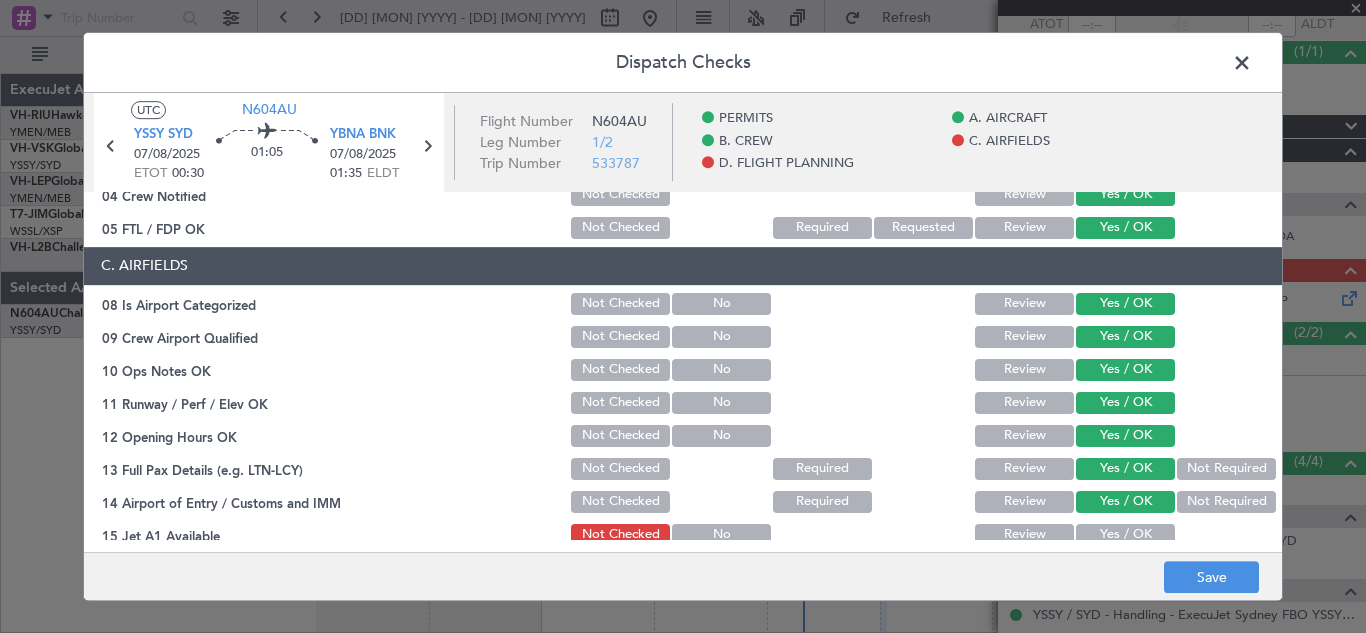 click on "Yes / OK" 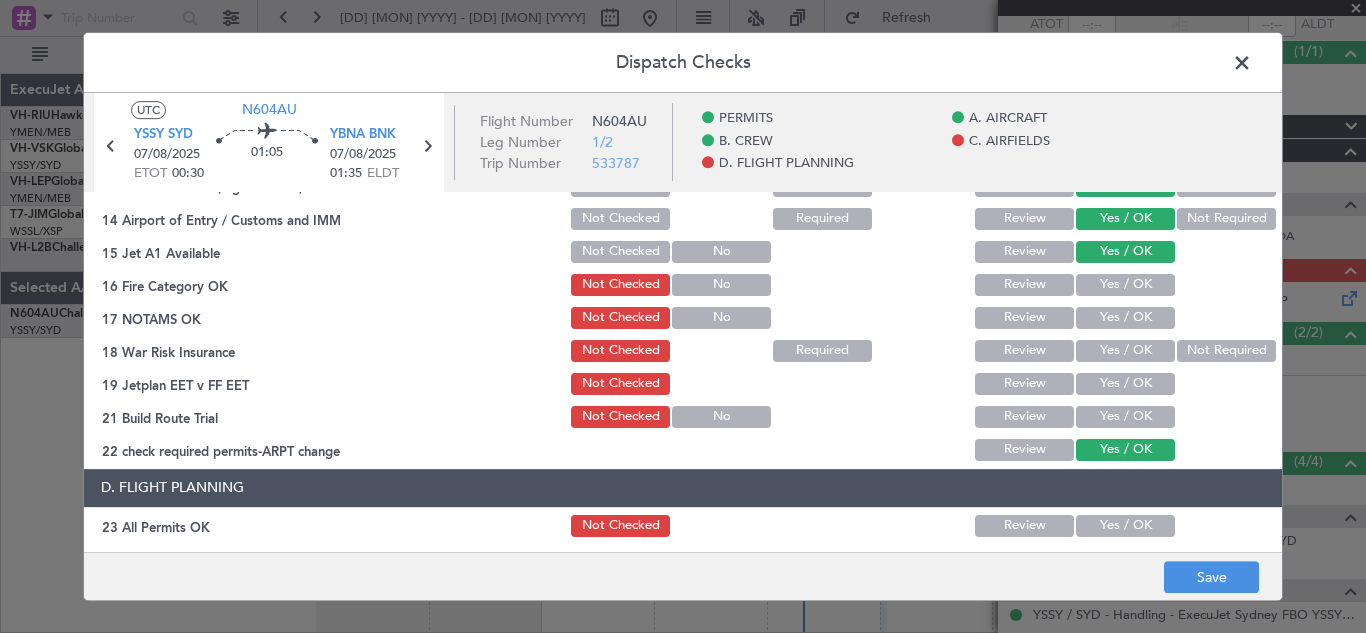 scroll, scrollTop: 591, scrollLeft: 0, axis: vertical 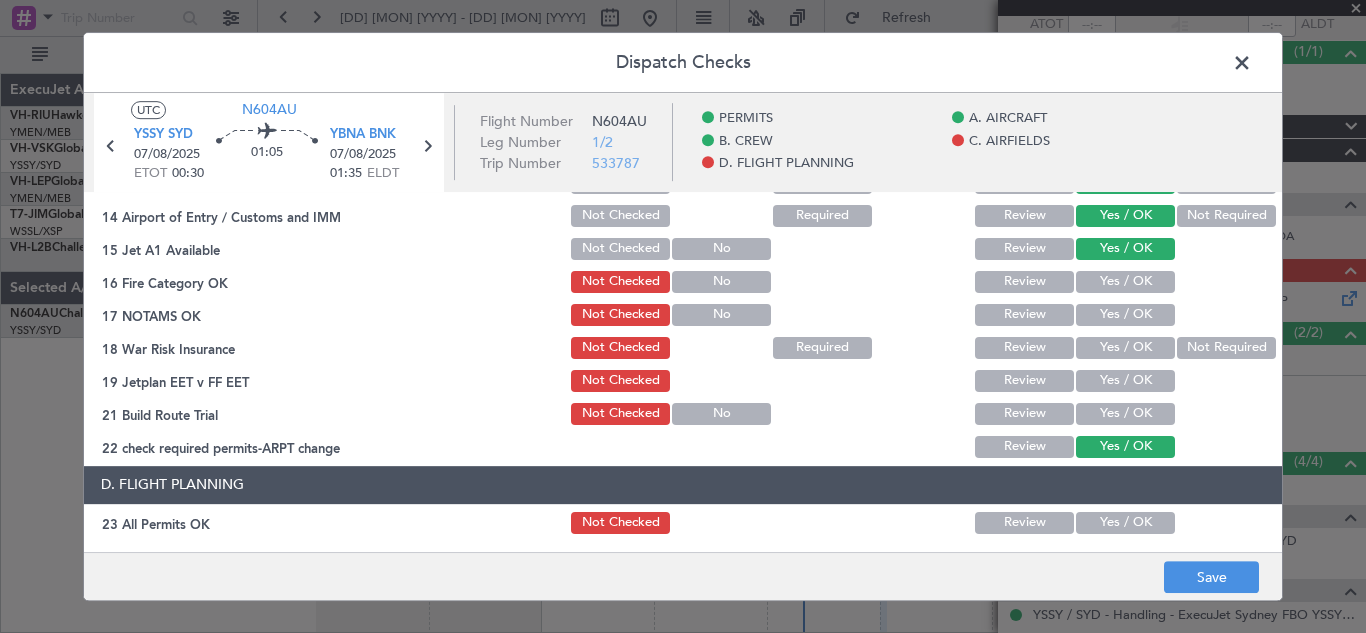 click on "Yes / OK" 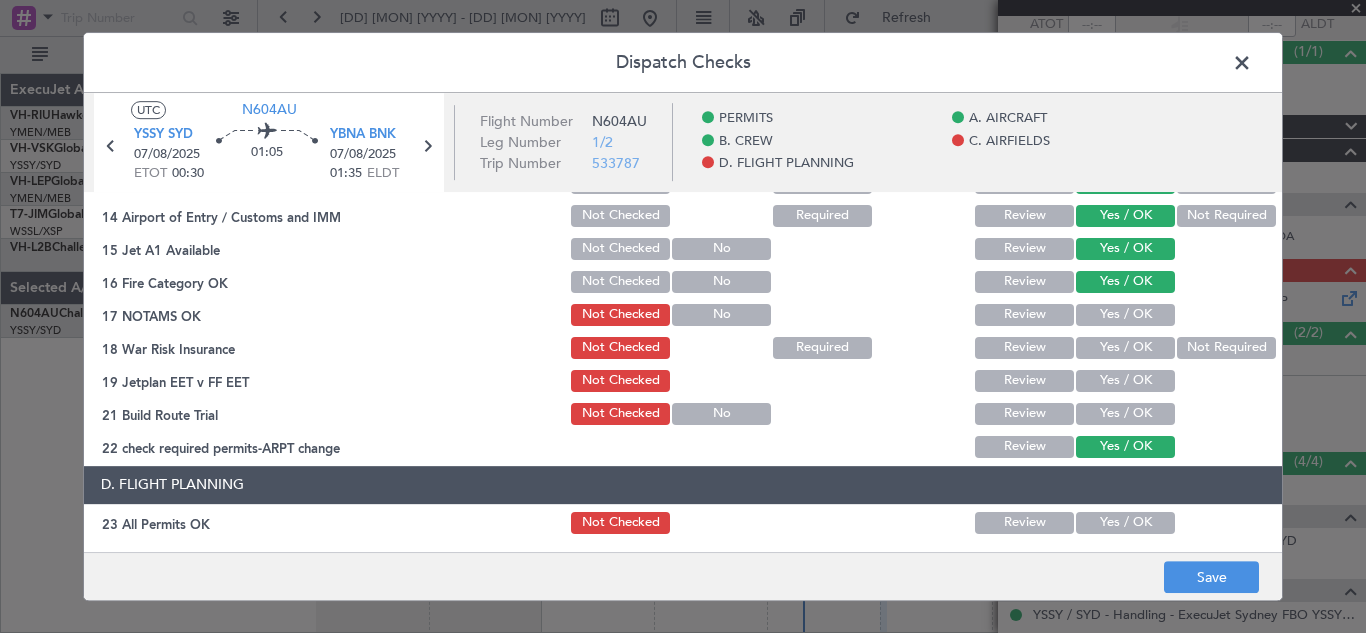 click on "Yes / OK" 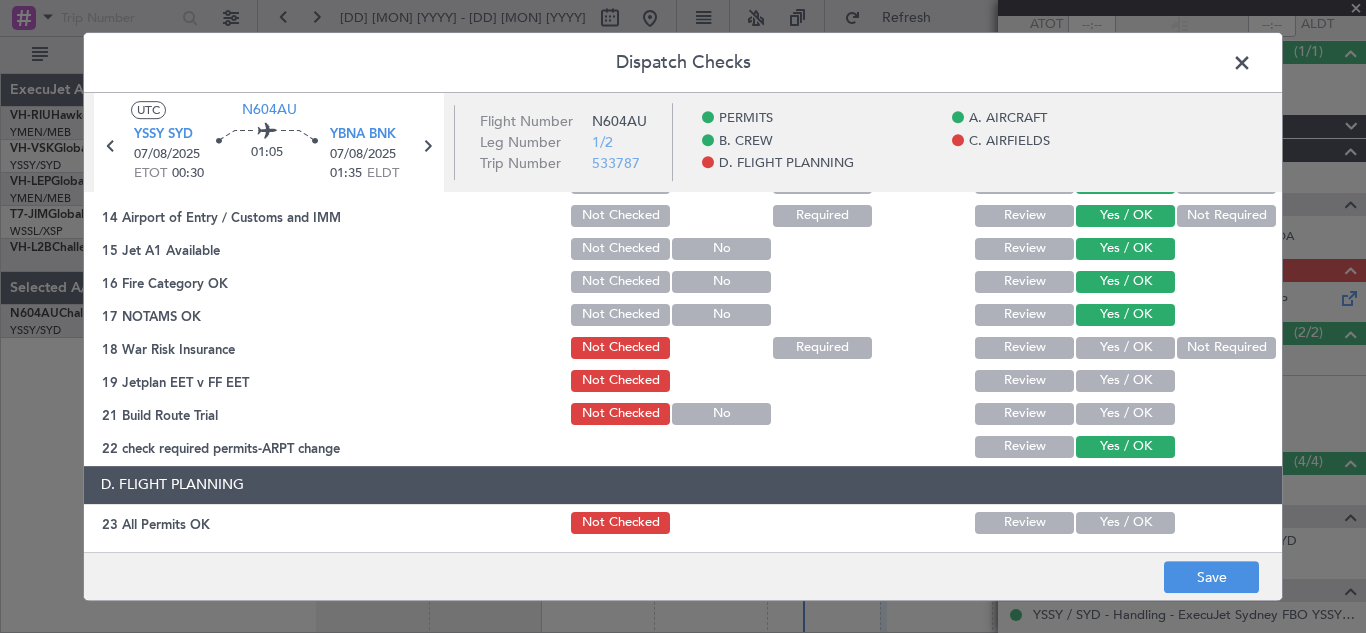 click on "Yes / OK" 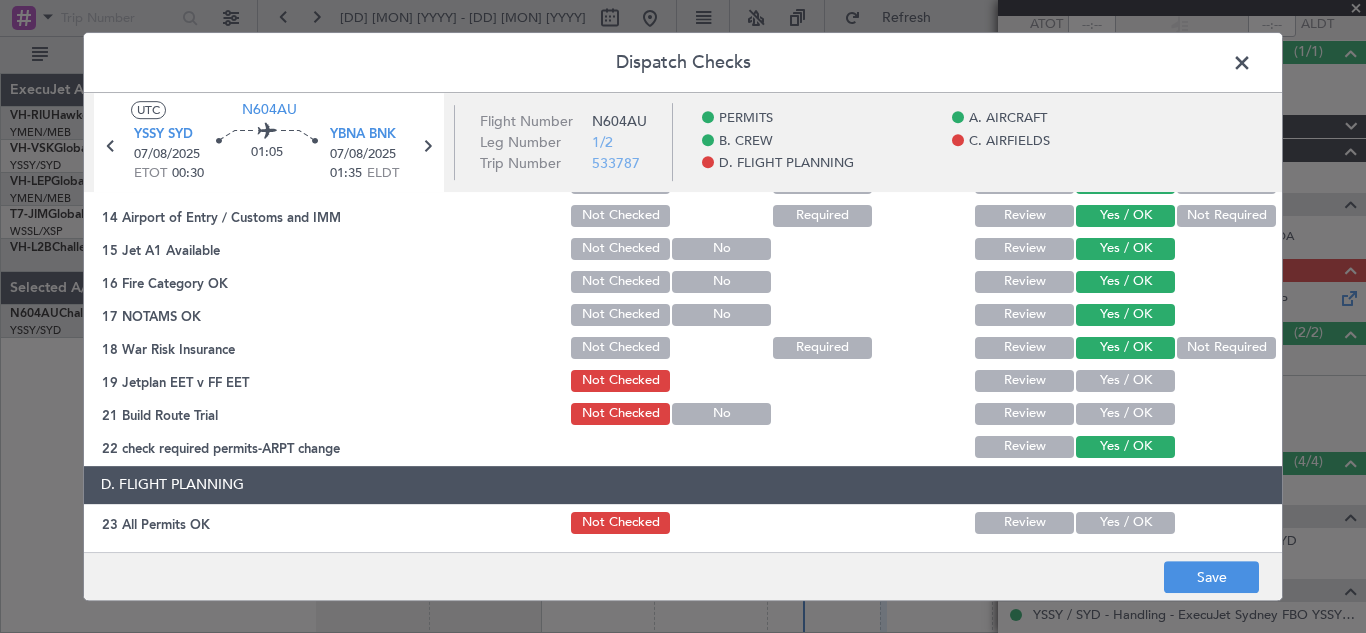 click on "Yes / OK" 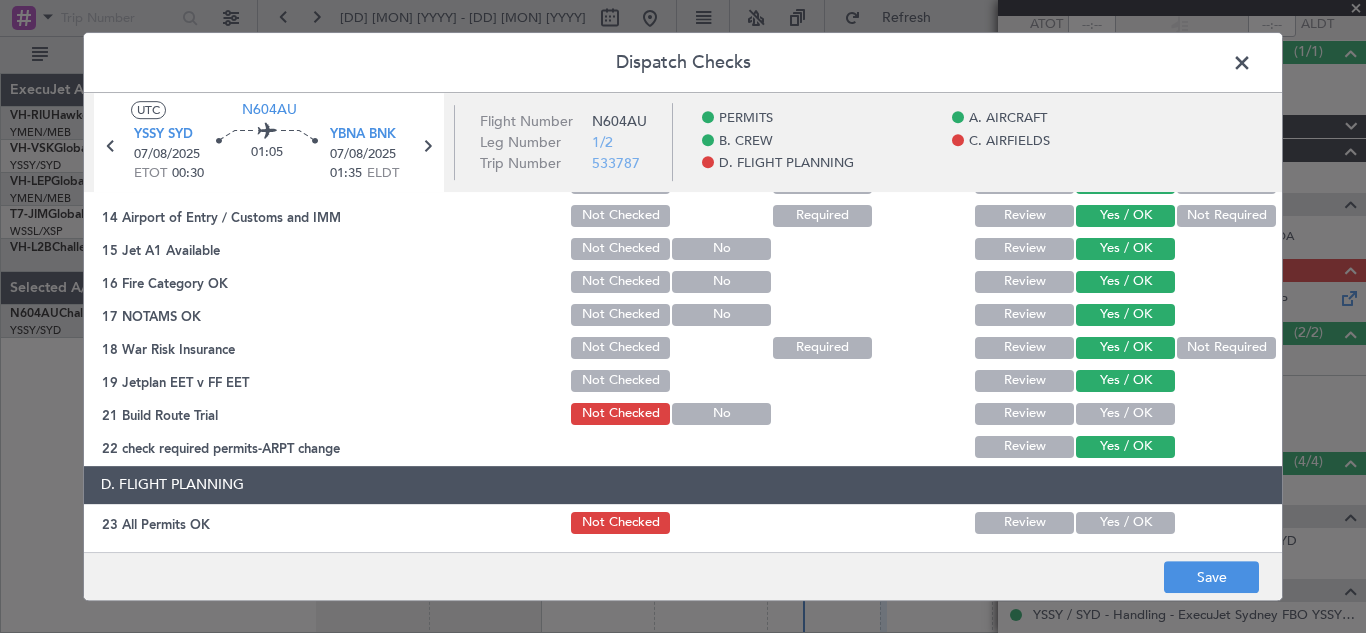 click on "Yes / OK" 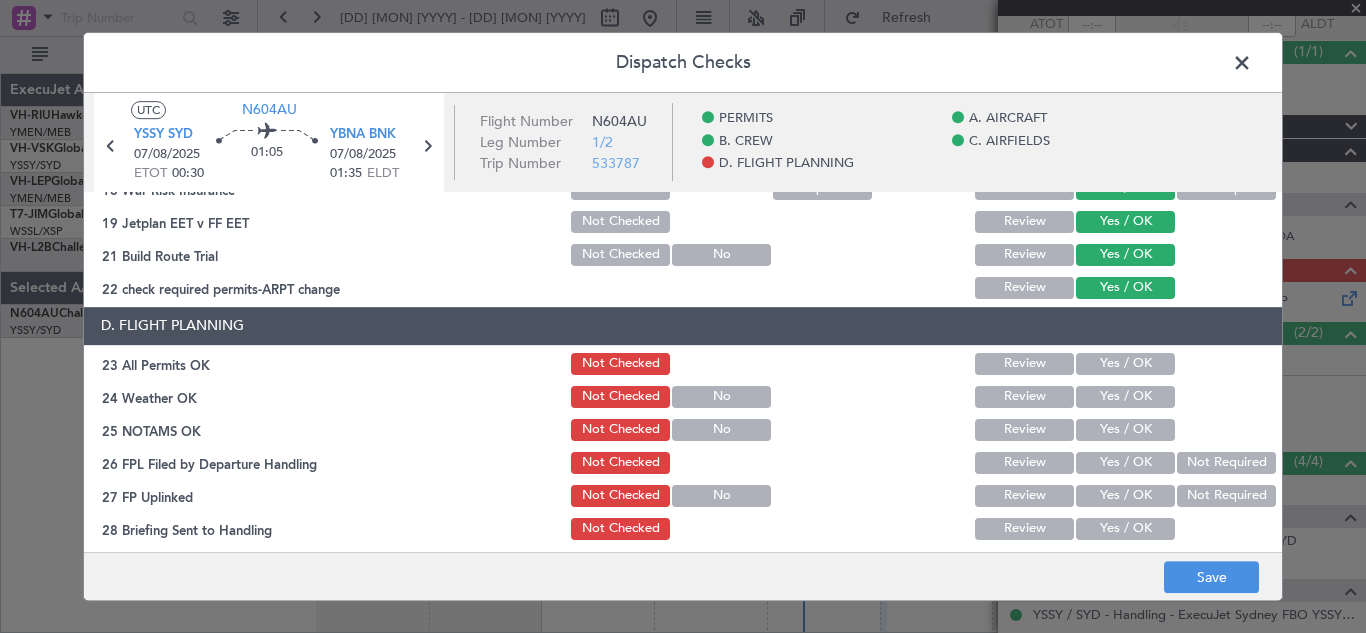 scroll, scrollTop: 824, scrollLeft: 0, axis: vertical 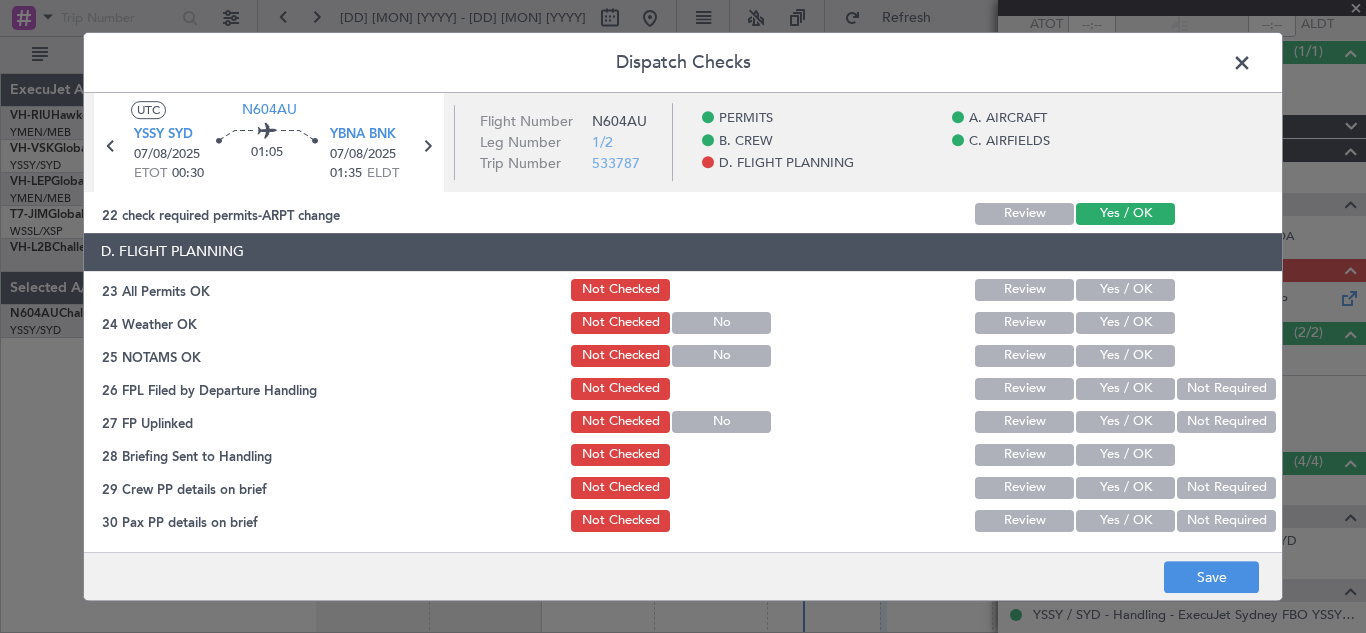 click on "Yes / OK" 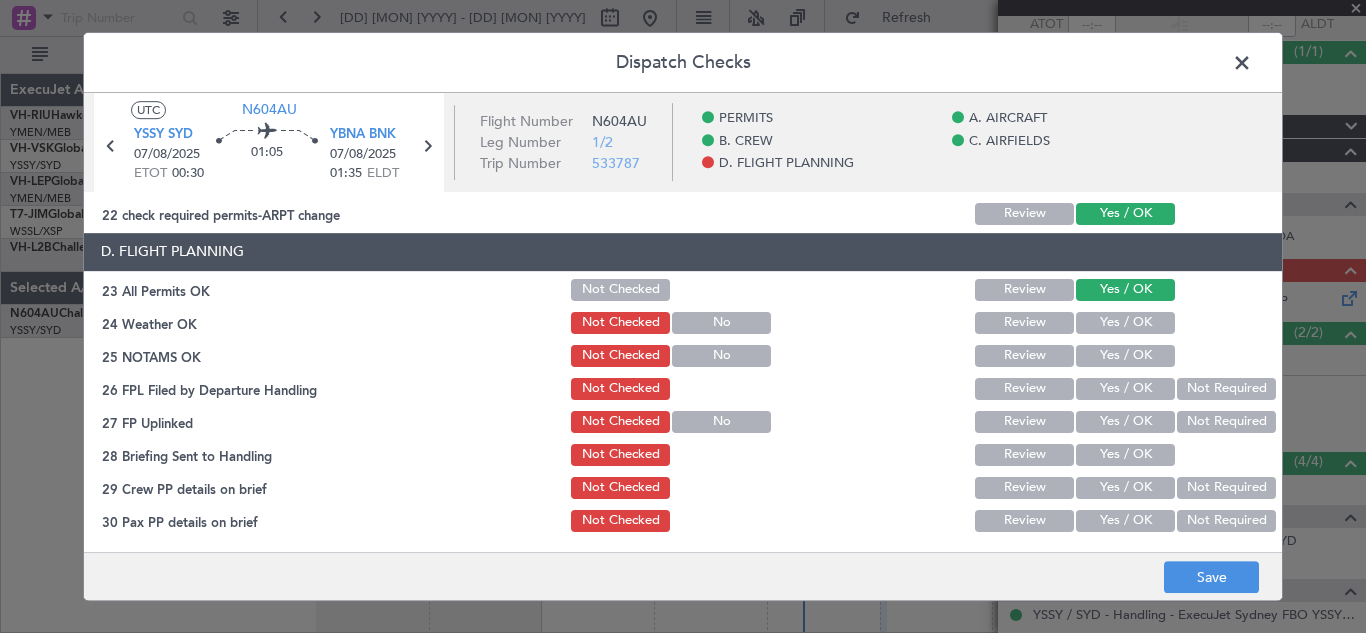 click on "Yes / OK" 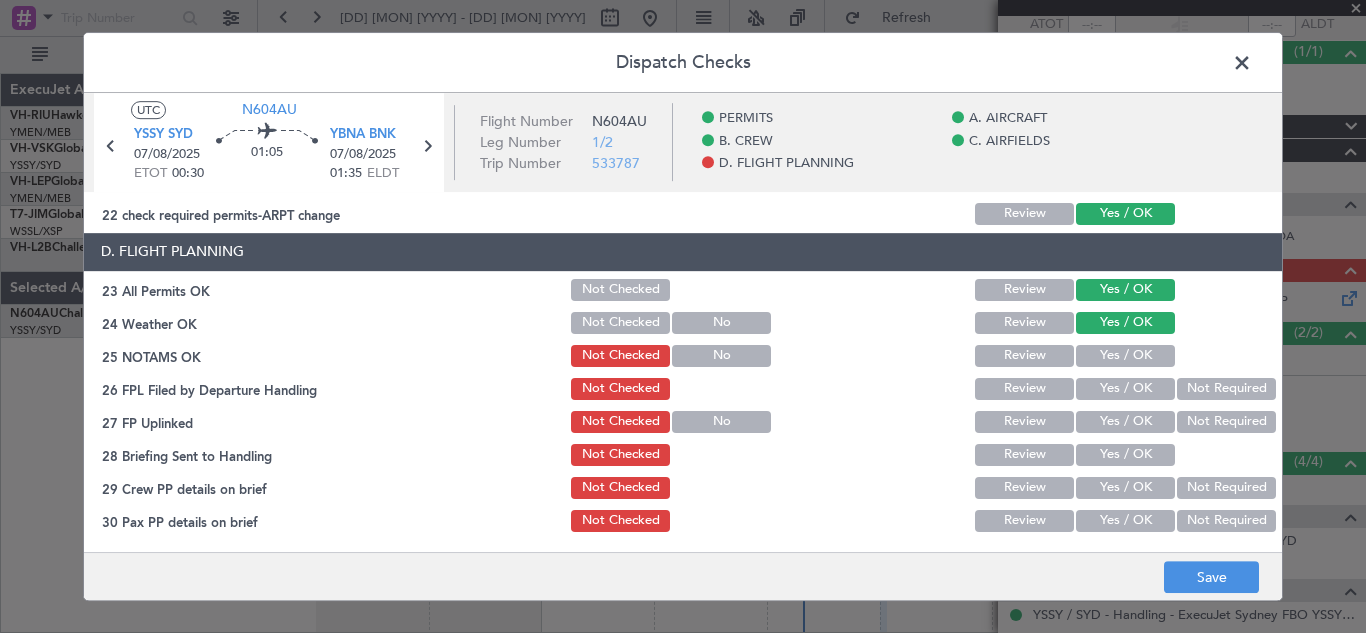 click on "Yes / OK" 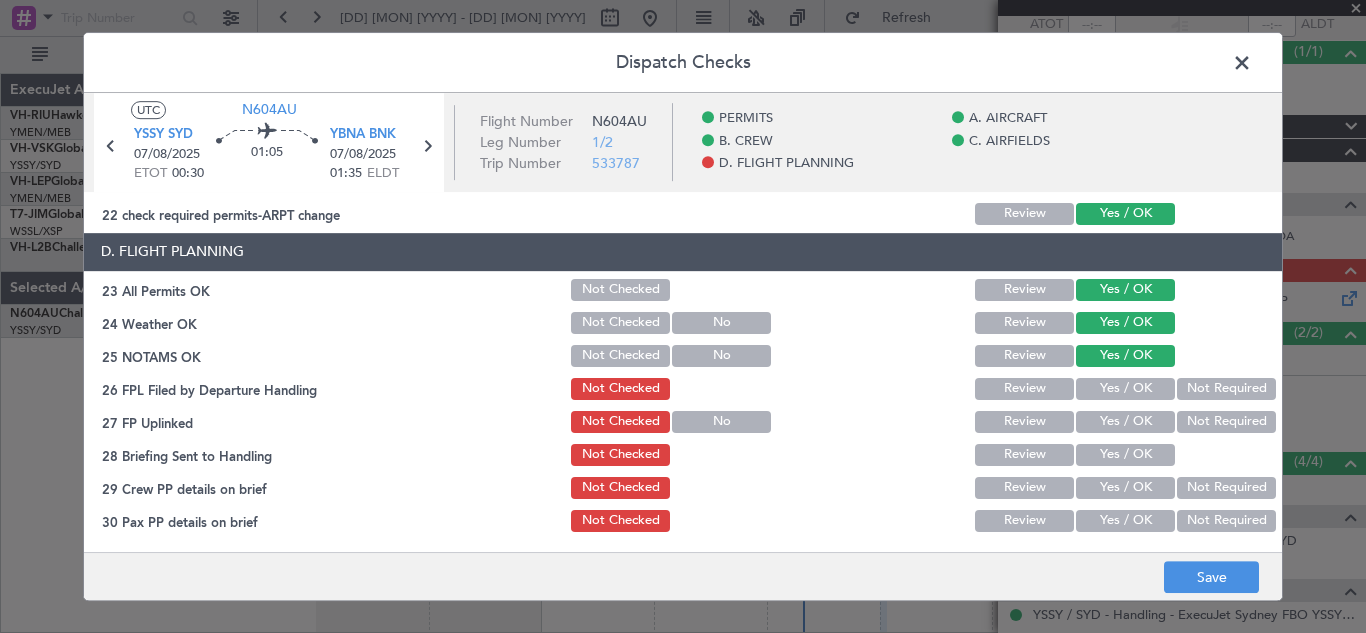 click on "Yes / OK" 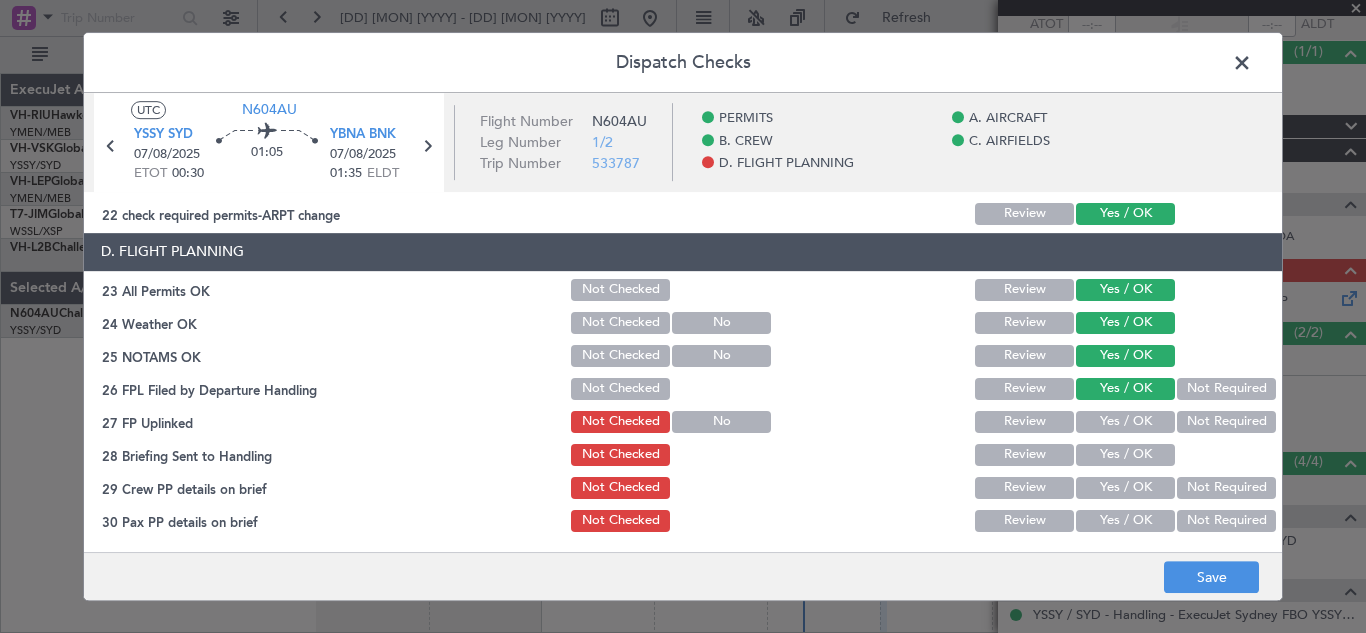 click on "Yes / OK" 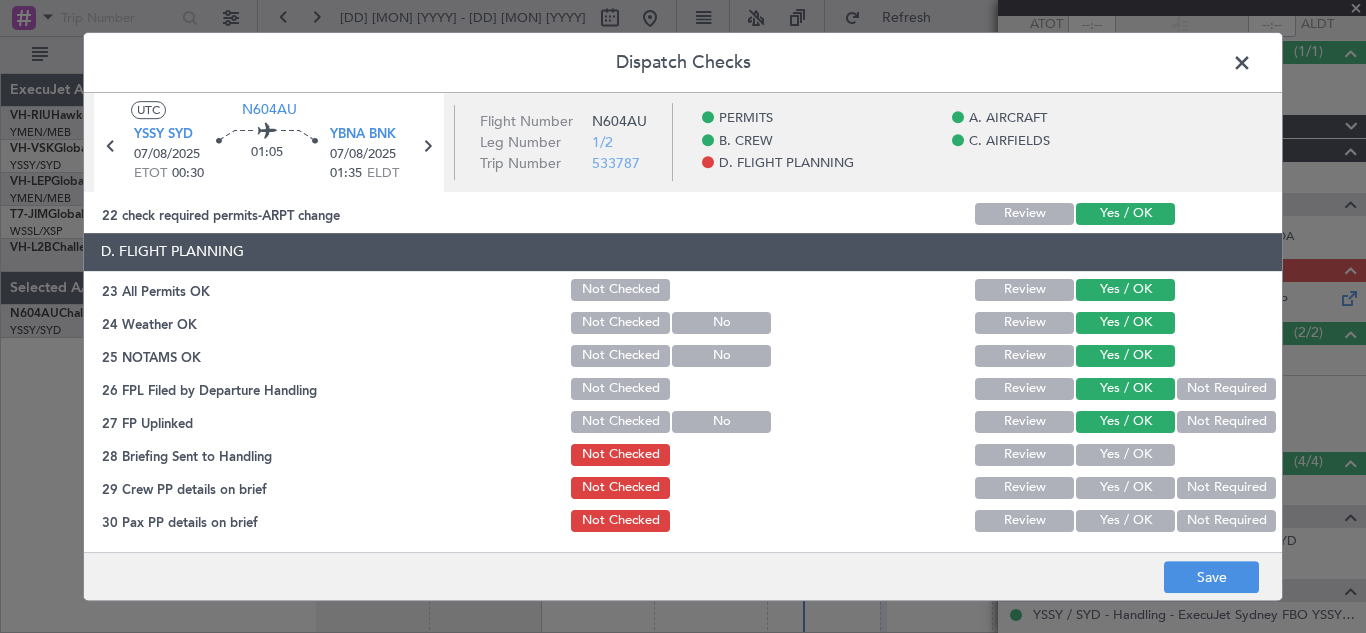 click on "Yes / OK" 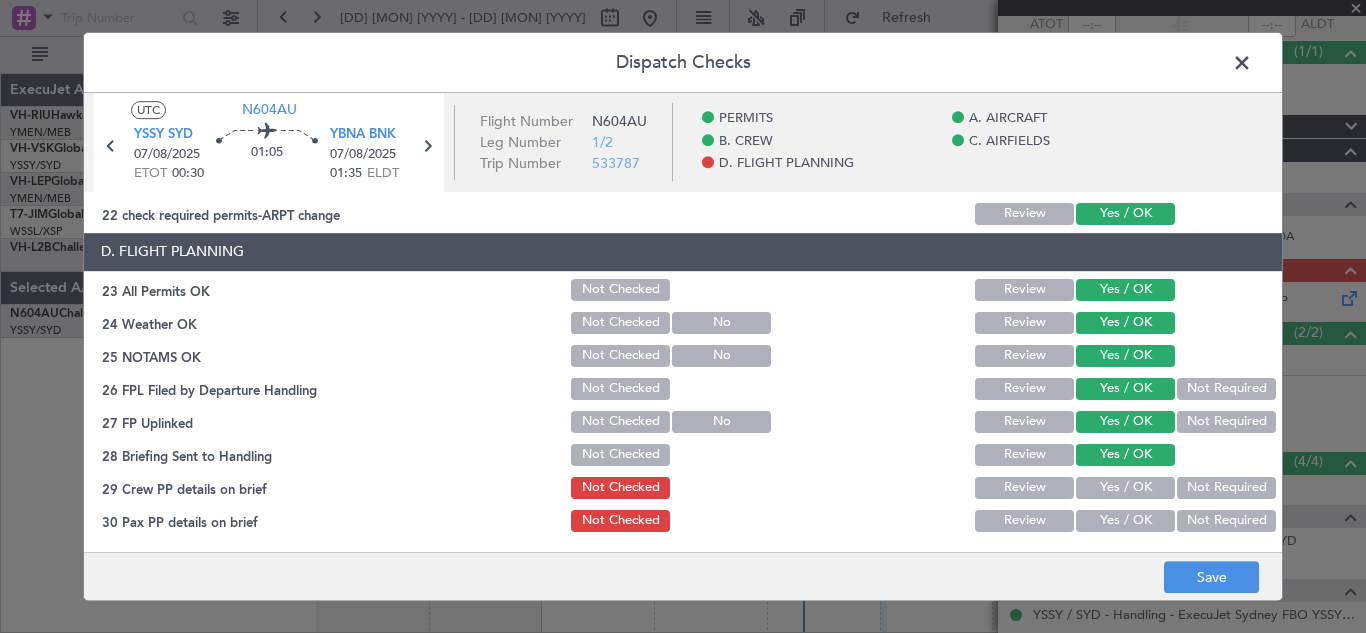 click on "Not Required" 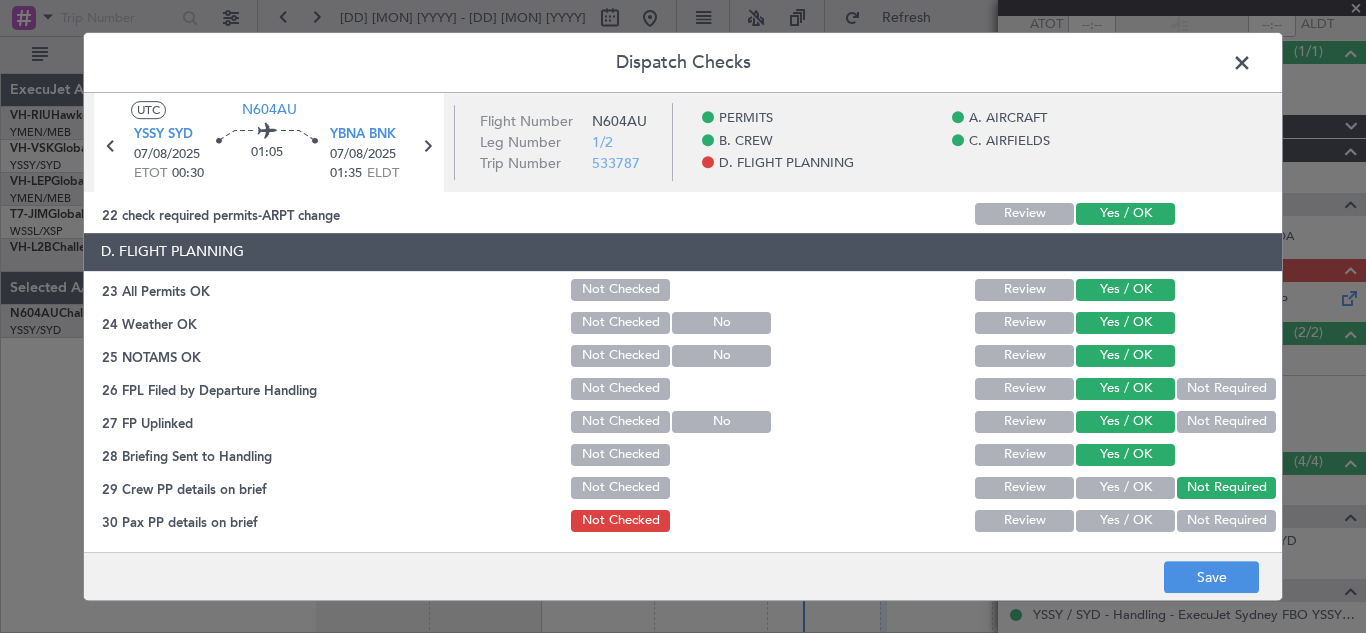 click on "Not Required" 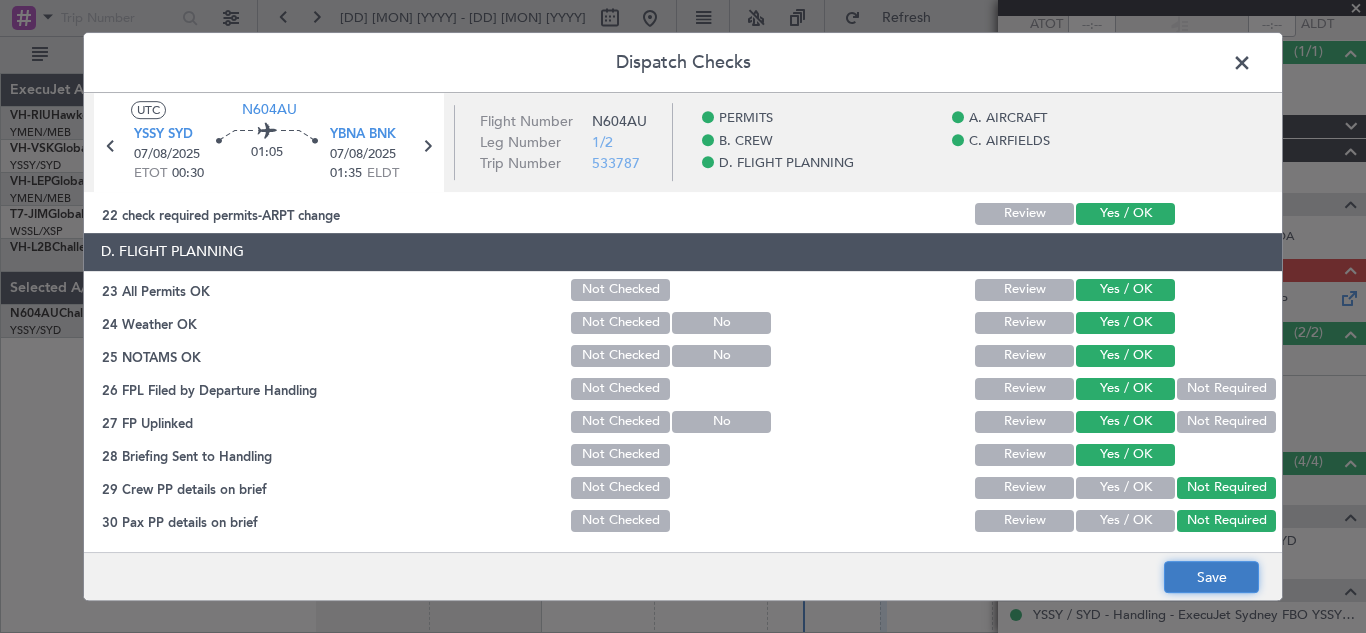 click on "Save" 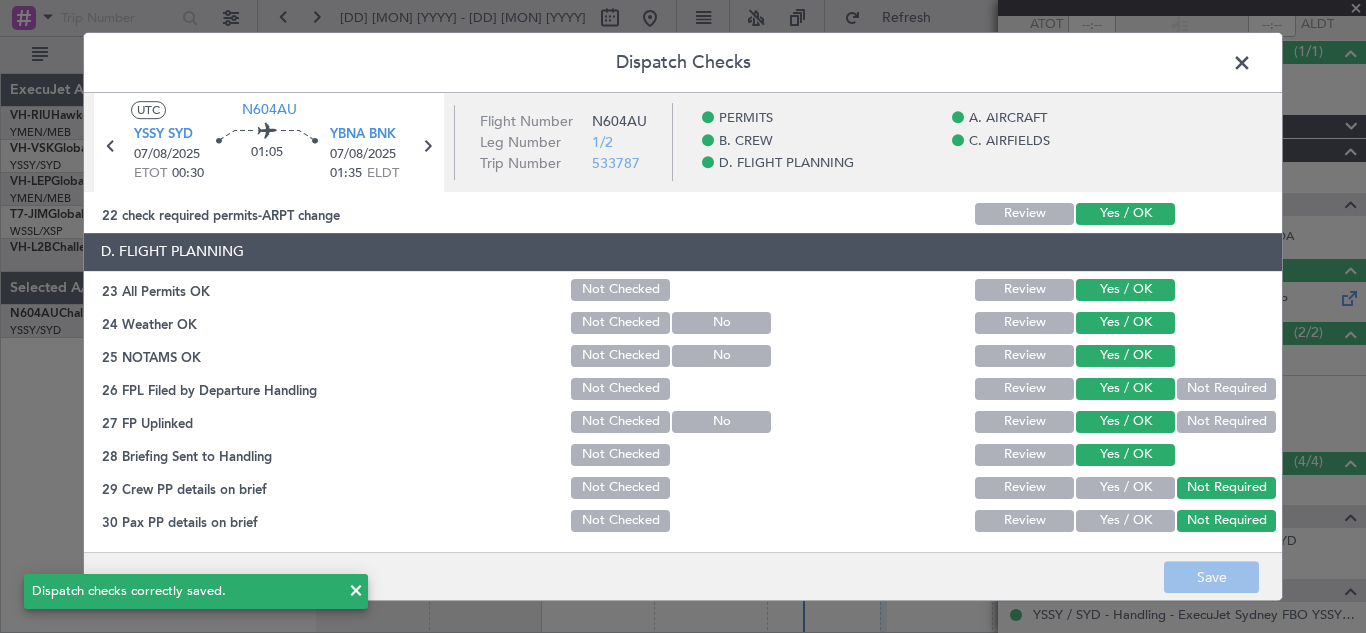 click 